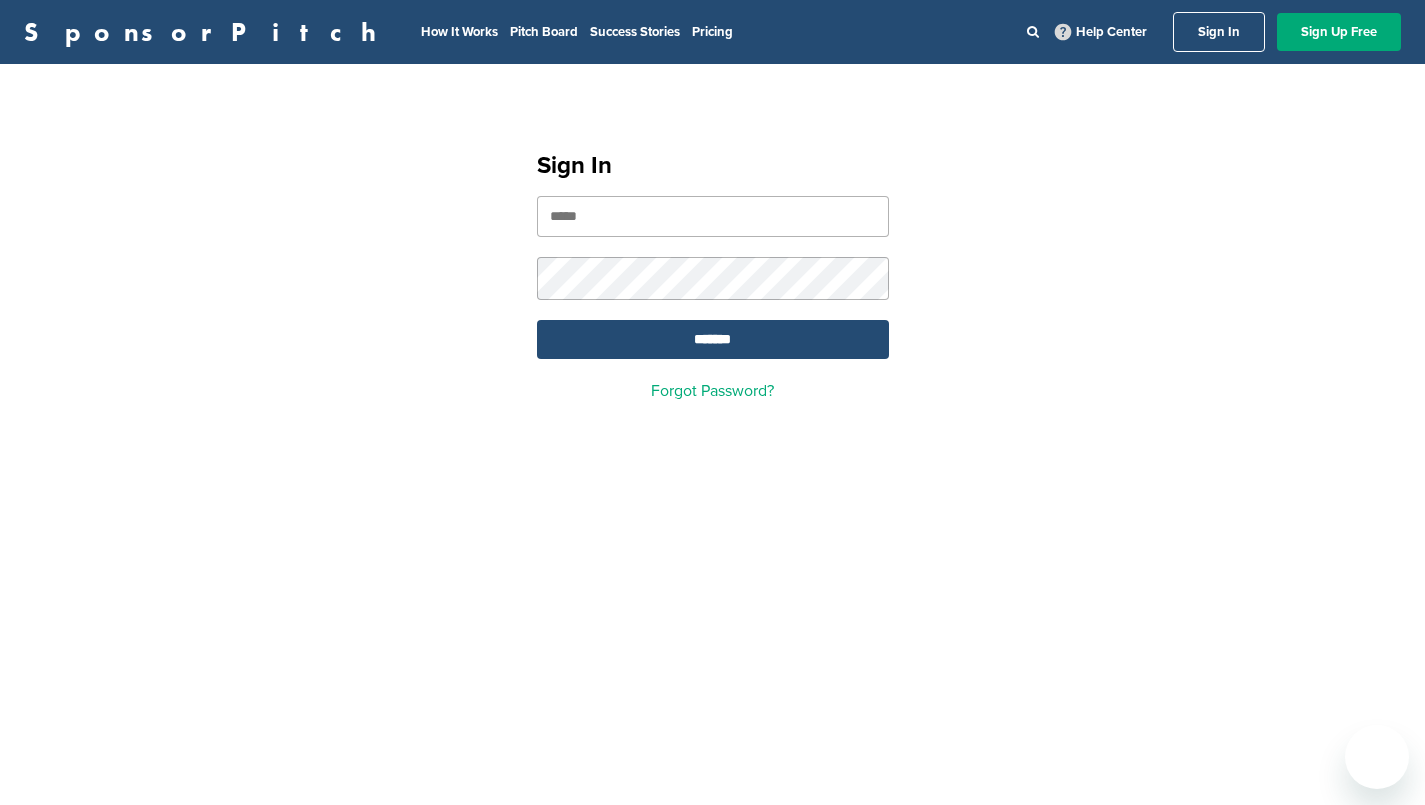 scroll, scrollTop: 0, scrollLeft: 0, axis: both 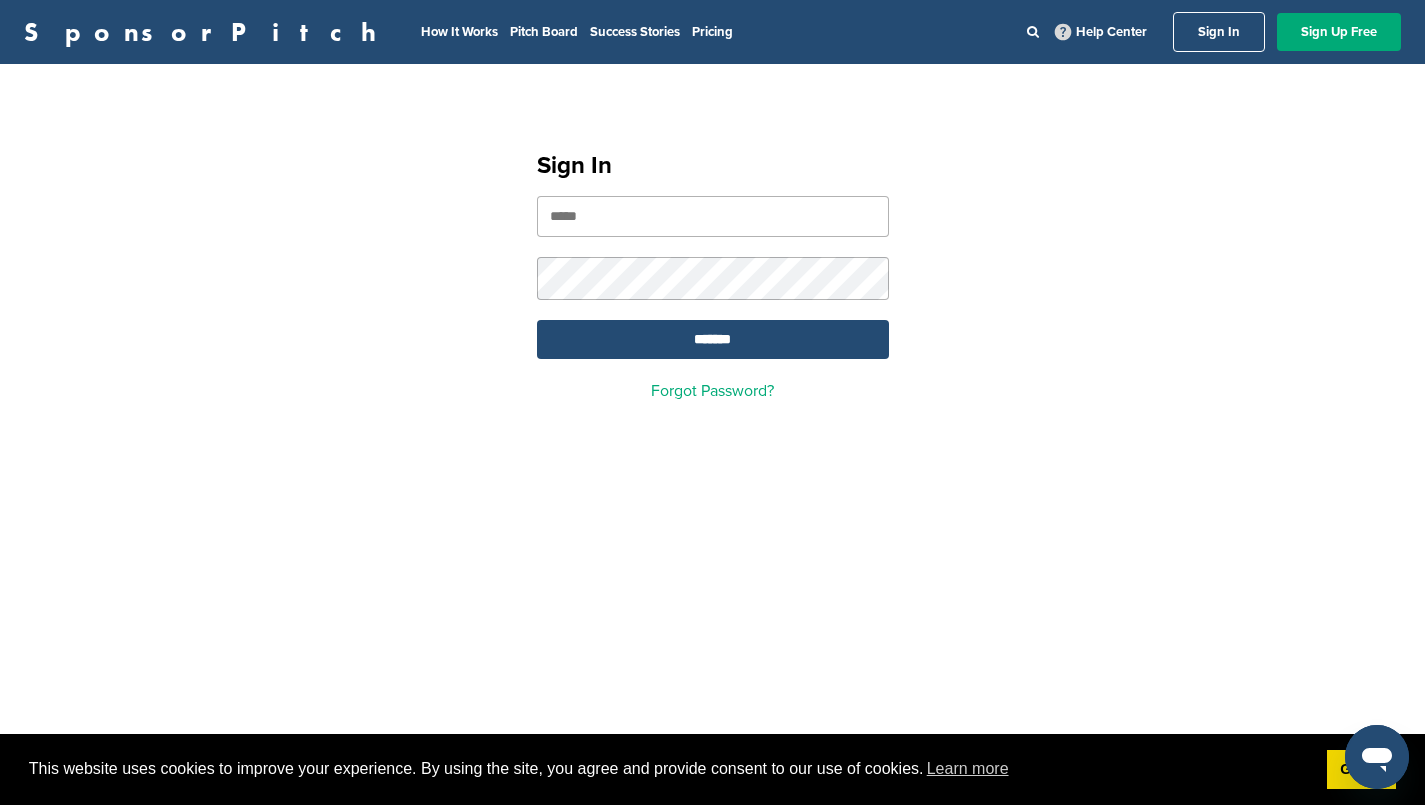 type on "**********" 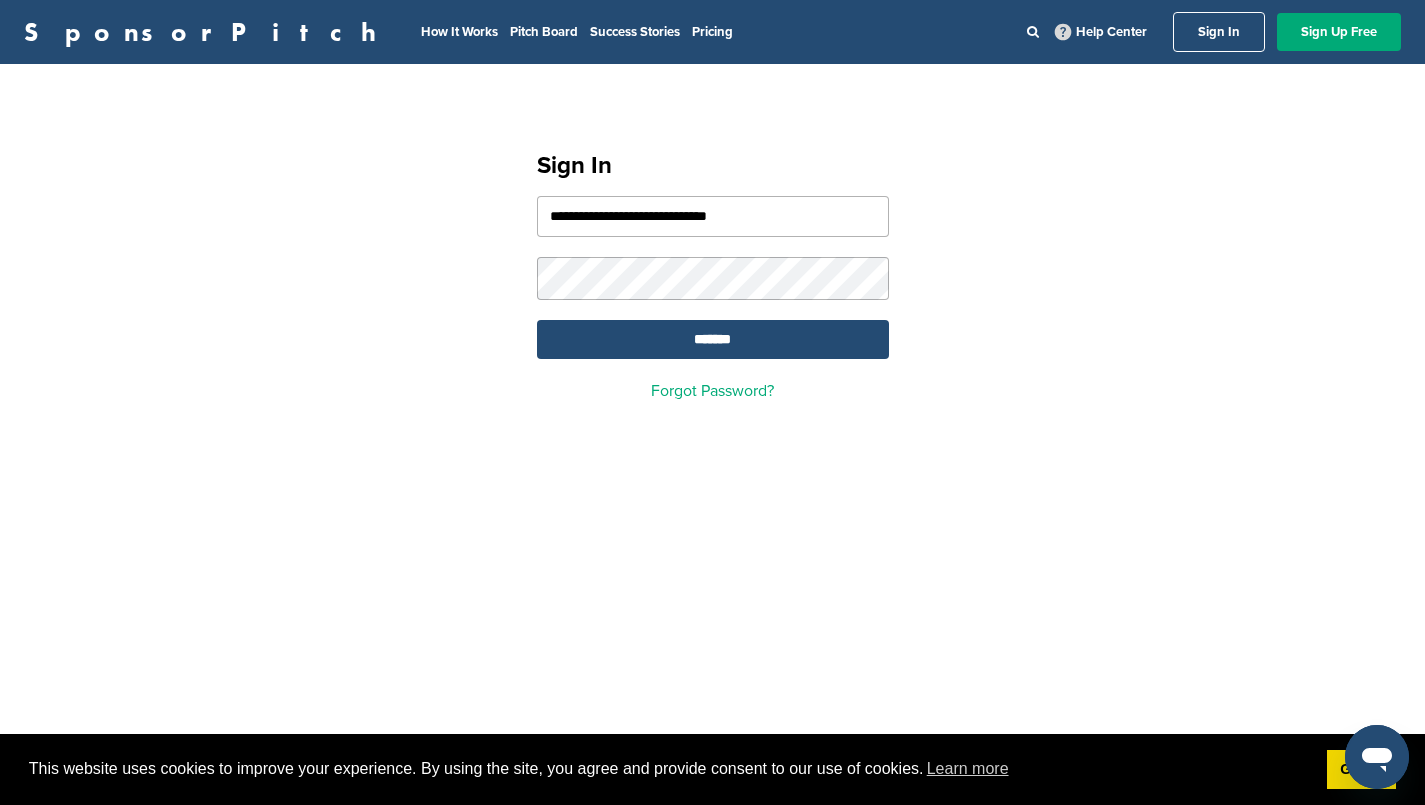 click on "*******" at bounding box center (713, 339) 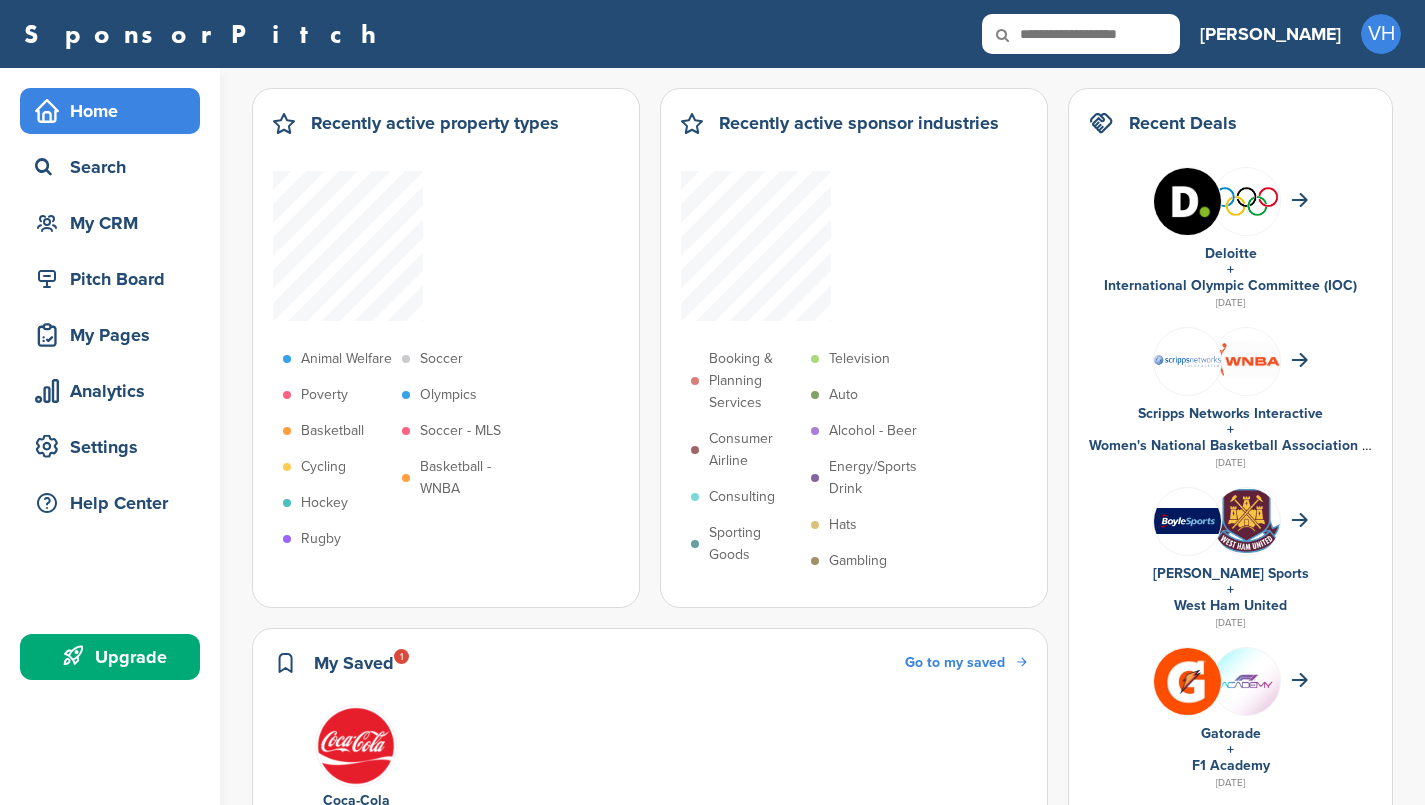 scroll, scrollTop: 0, scrollLeft: 0, axis: both 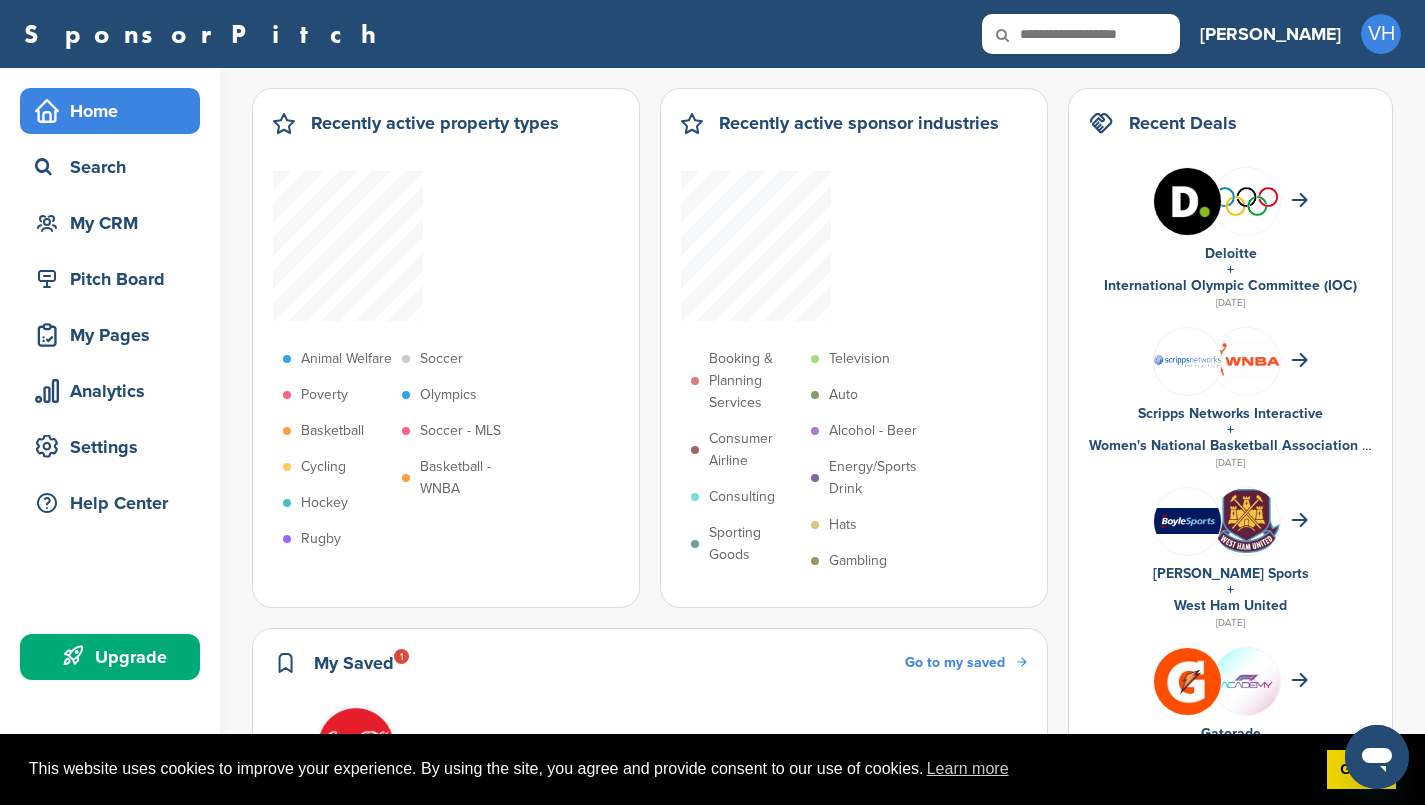 click on "Search" at bounding box center [115, 167] 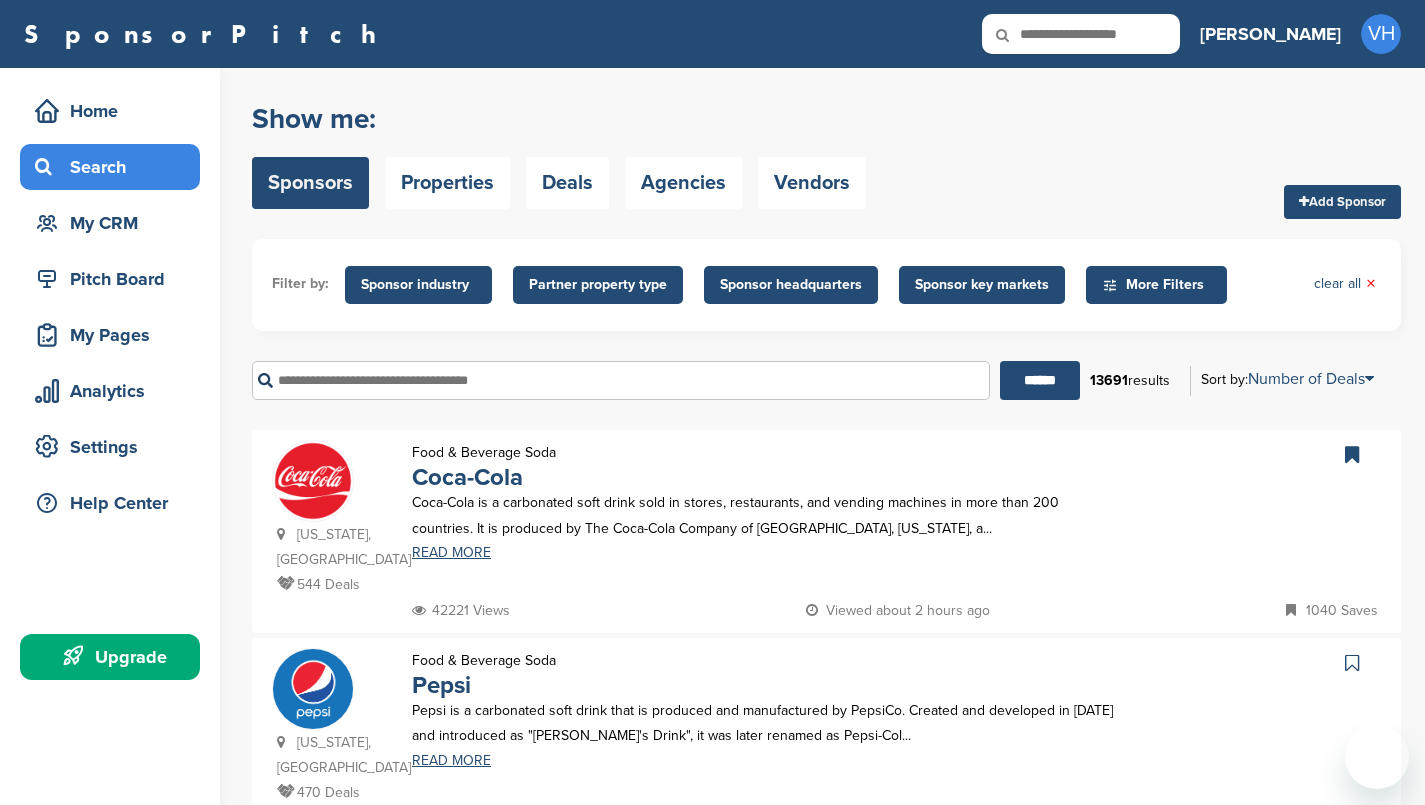 scroll, scrollTop: 0, scrollLeft: 0, axis: both 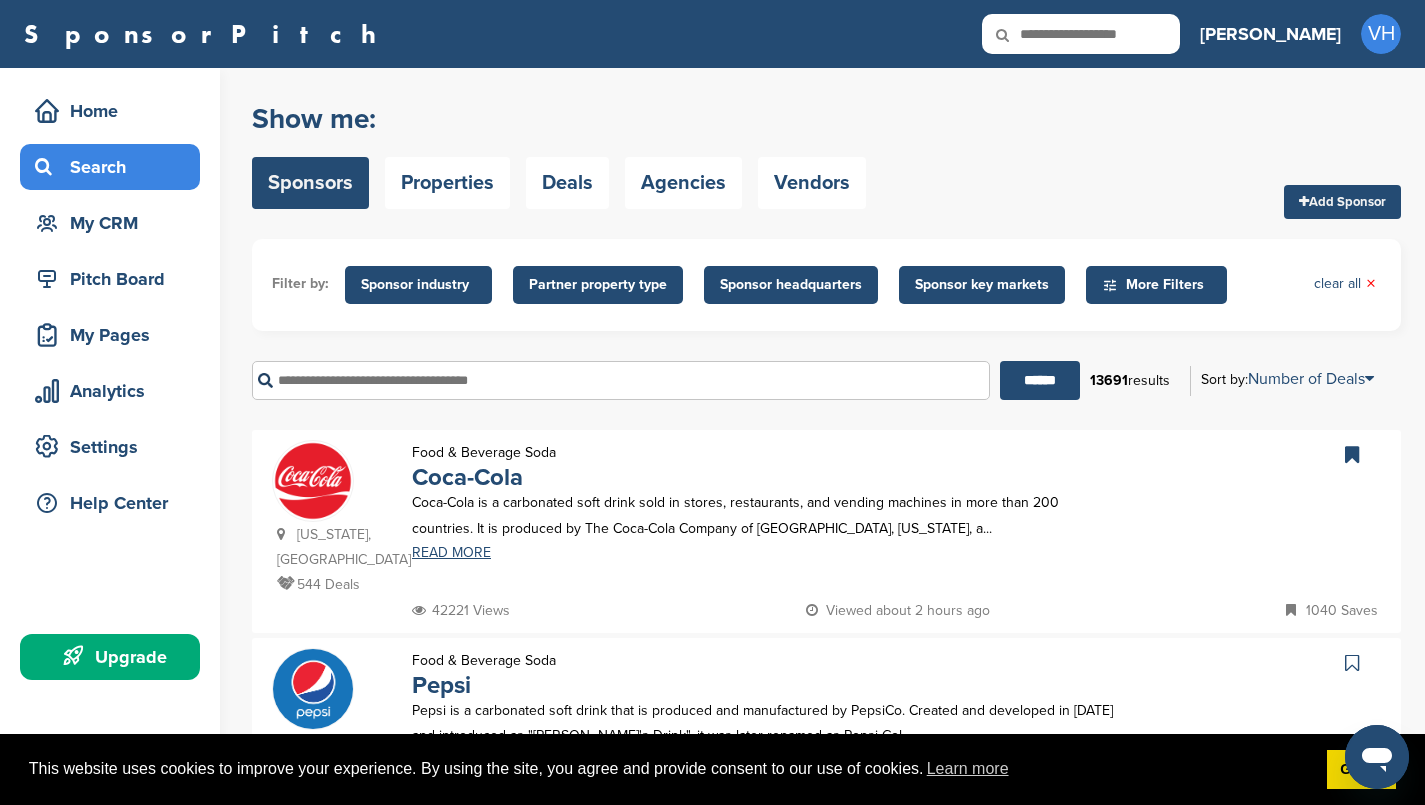 click at bounding box center [621, 380] 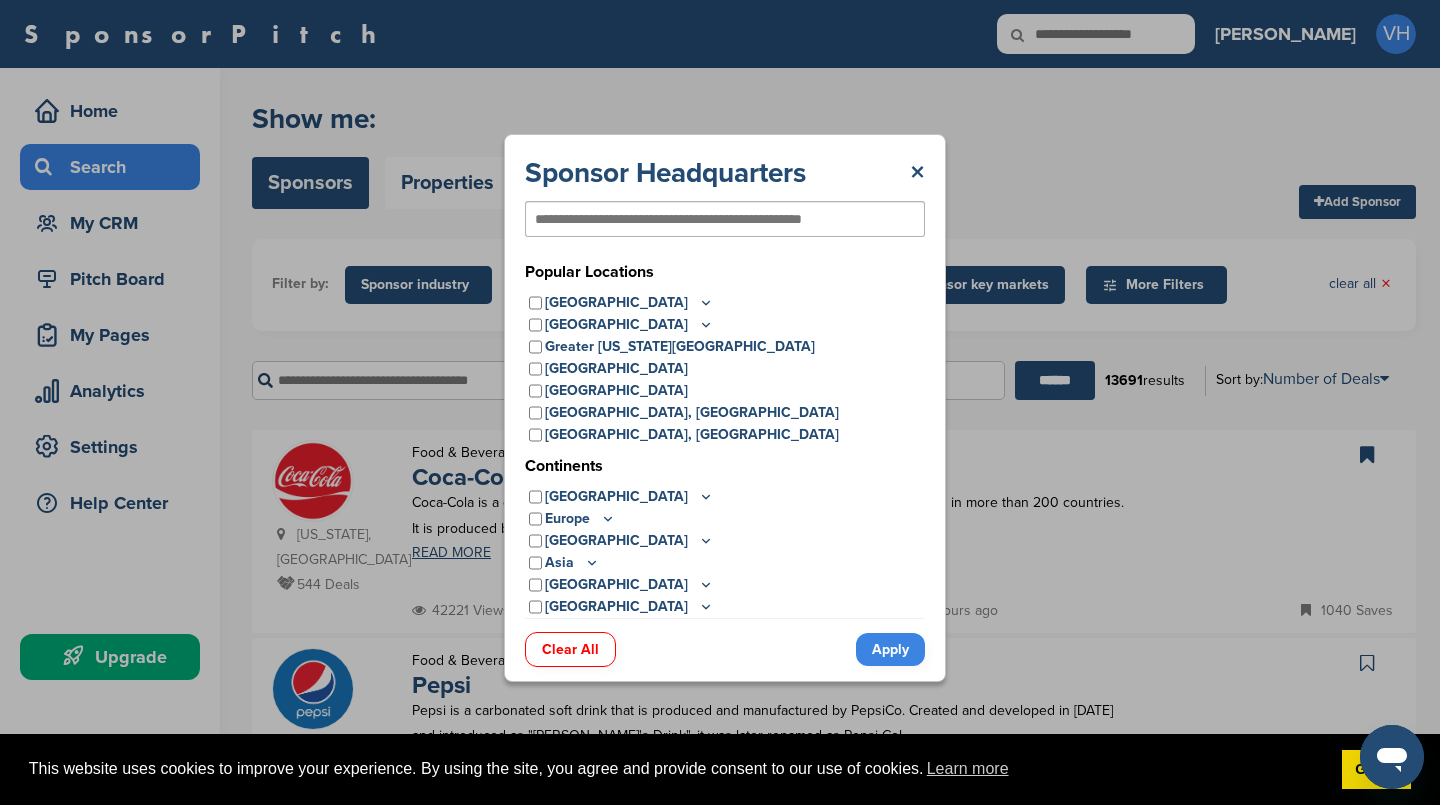 click 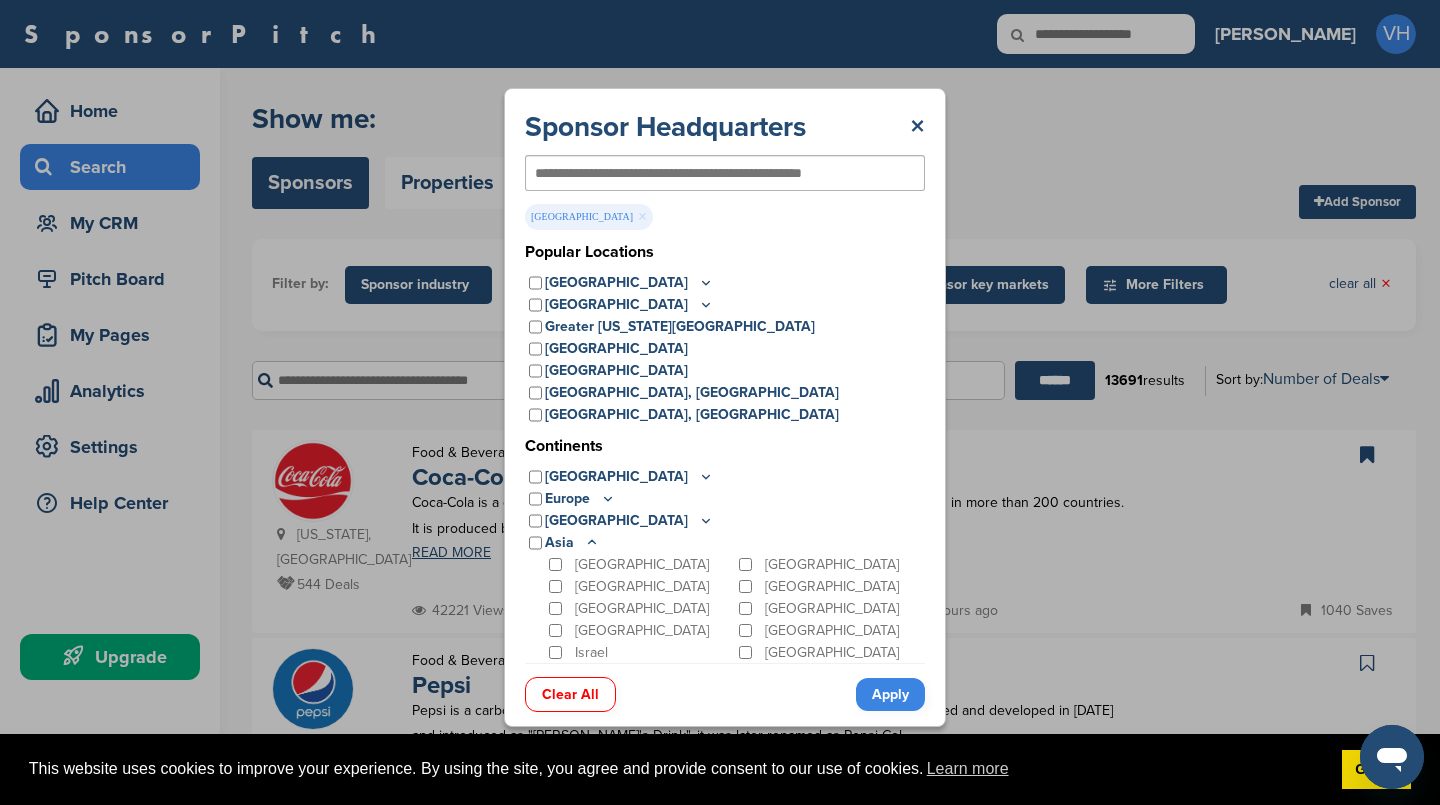 click on "Apply" at bounding box center [890, 694] 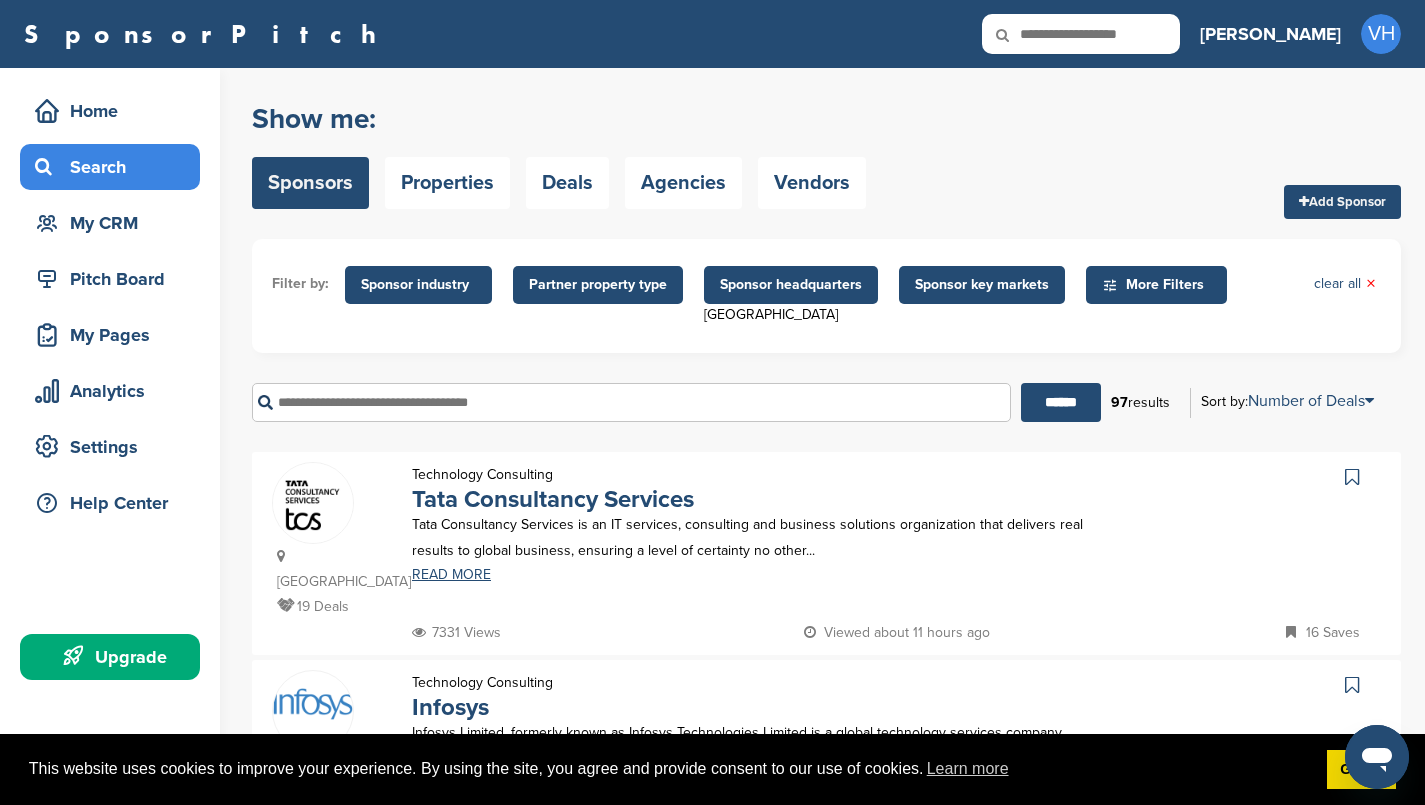 click on "Sponsor key markets" at bounding box center (982, 285) 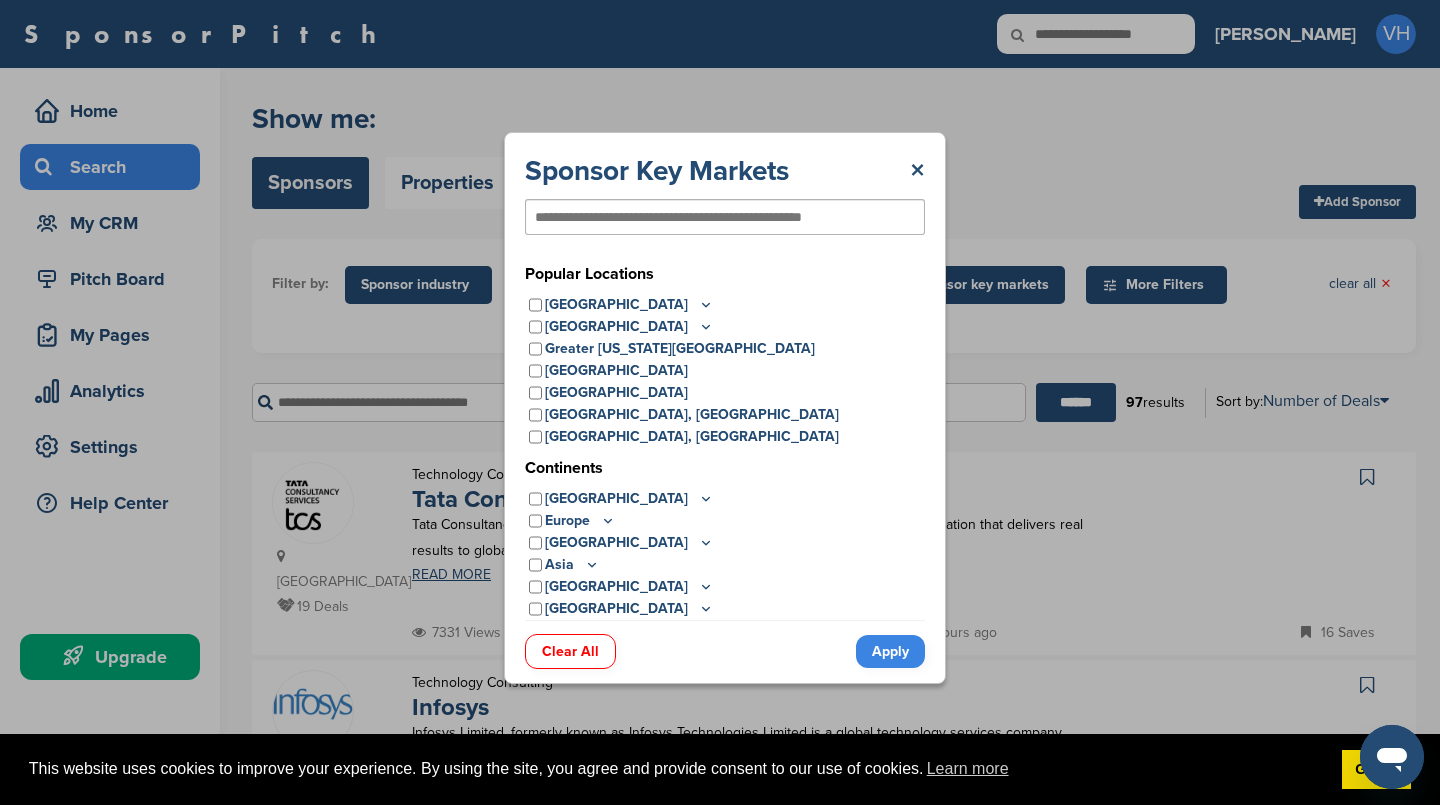 click on "Sponsor Key Markets
×
Popular Locations
United States
Midwest
Illinois
Indiana
Iowa
Kansas
Minnesota
Missouri
Nebraska
North Dakota
Ohio
South Dakota
Wisconsin
Northeast
Connecticut
Maine
Massachusetts
New Hampshire
New Jersey
New York
Pennsylvania
Rhode Island
Vermont
South
Alabama
Arkansas
Delaware
Florida
Georgia
Kentucky
Louisiana
Maryland
Mississippi
North Carolina
Oklahoma
South Carolina
Tennessee
Texas
Virginia
West Virginia" at bounding box center [725, 407] 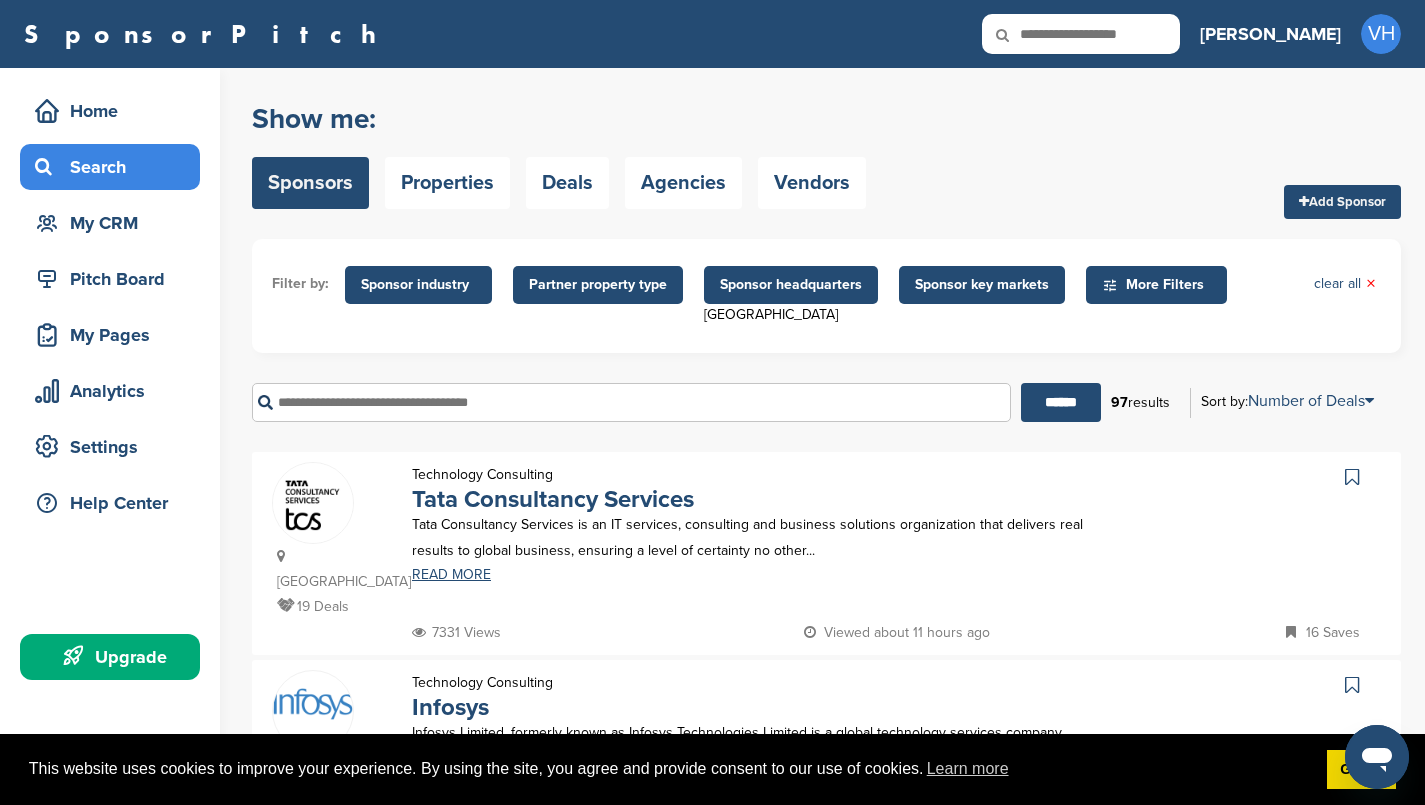 click on "More Filters" at bounding box center [1159, 285] 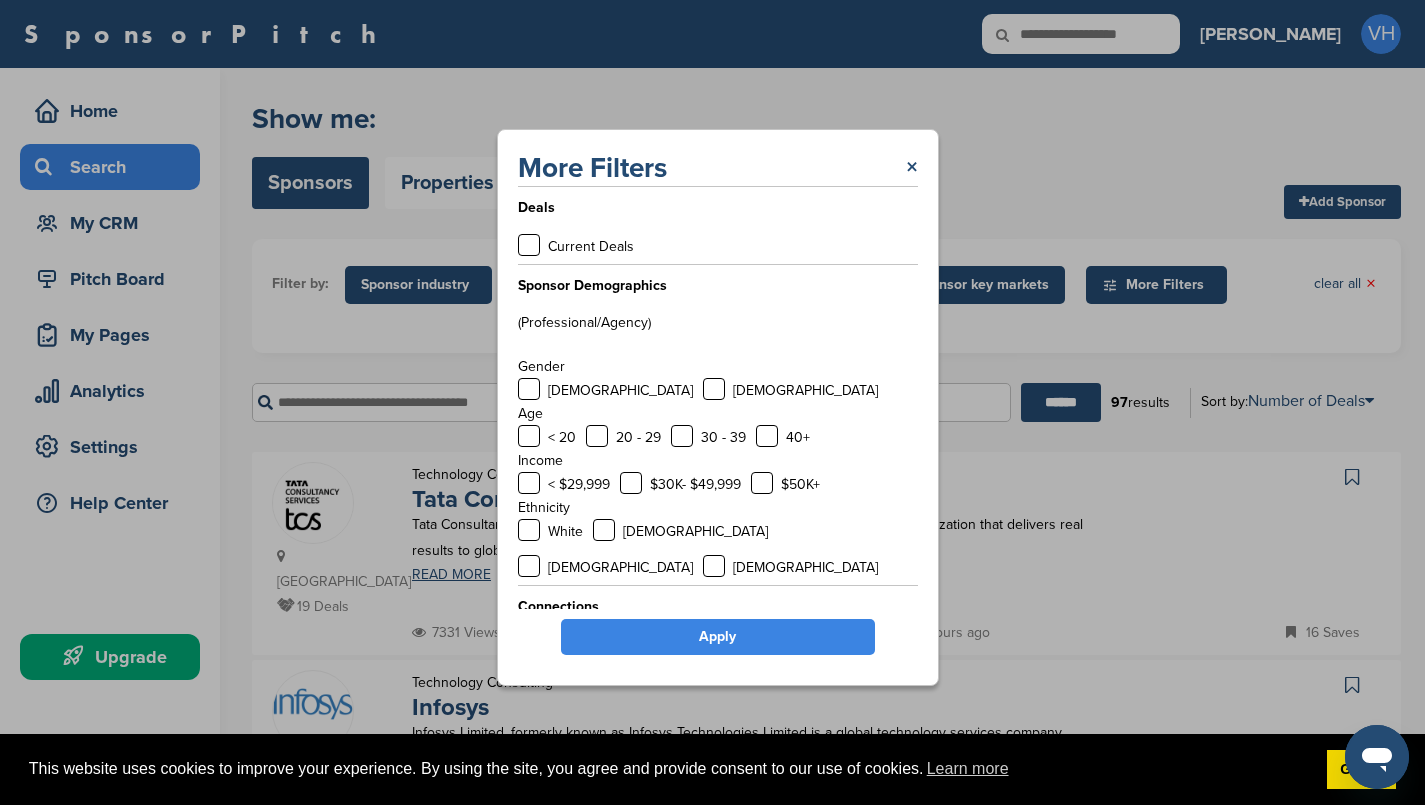 click on "Age
< 20
20 - 29
30 - 39
40+" at bounding box center (718, 426) 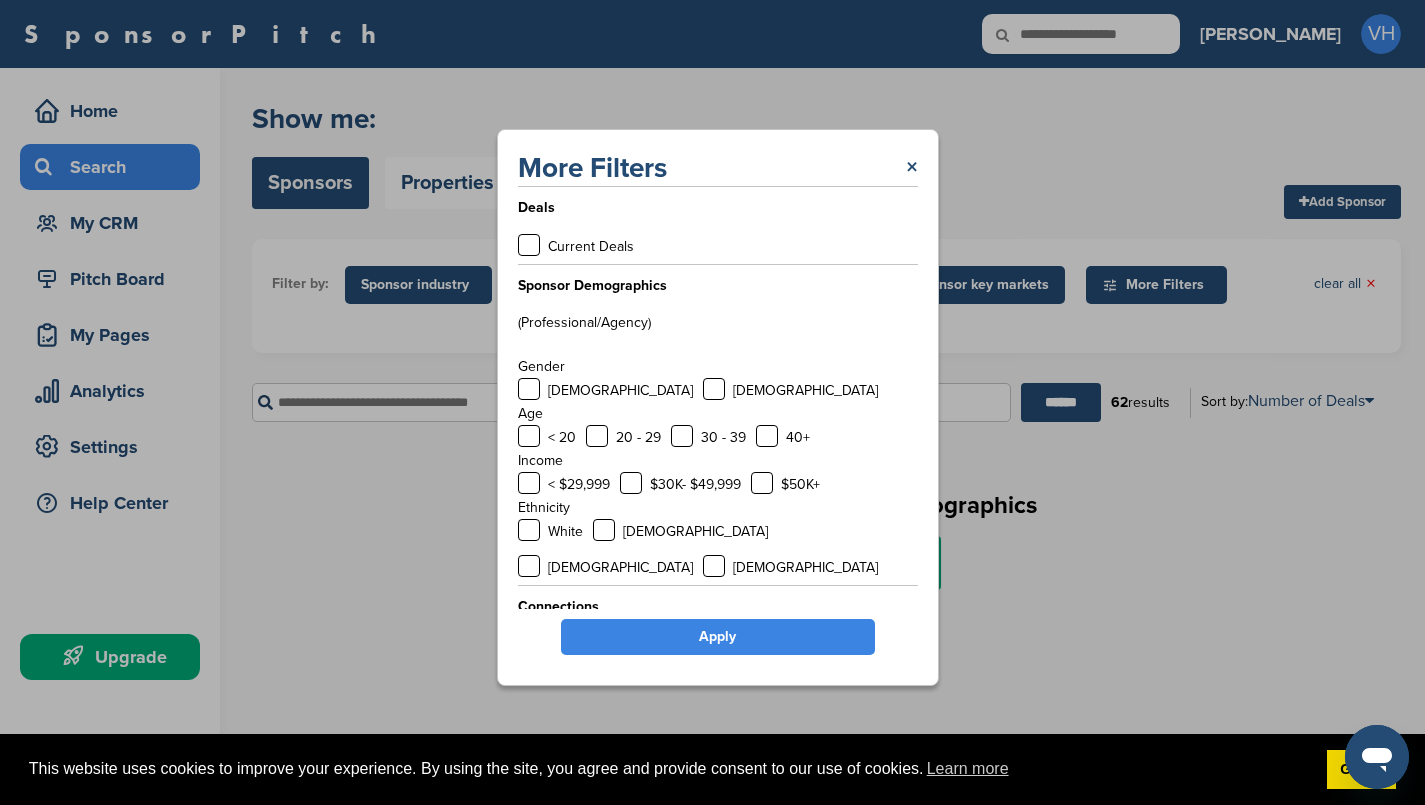 click at bounding box center [529, 389] 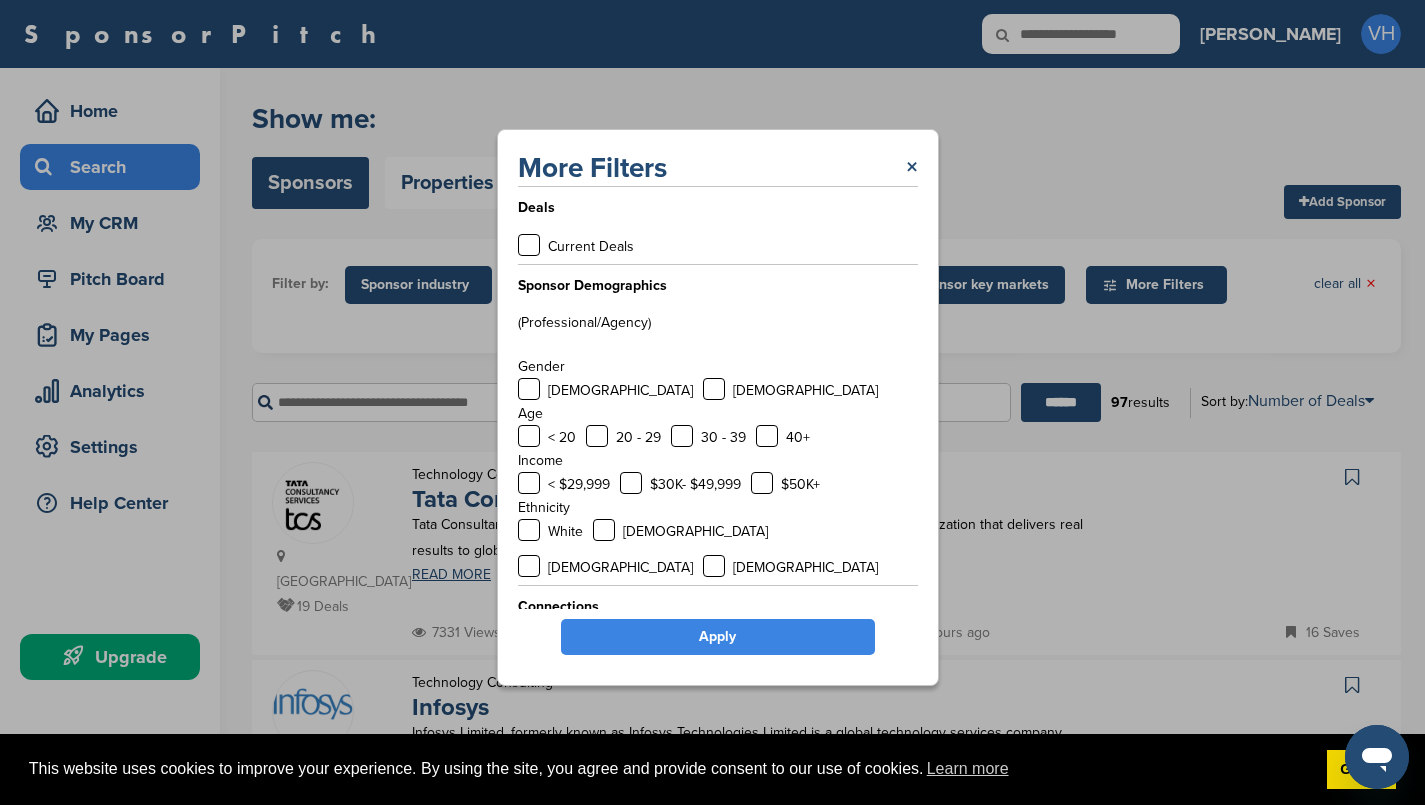 click on "Apply" at bounding box center [718, 637] 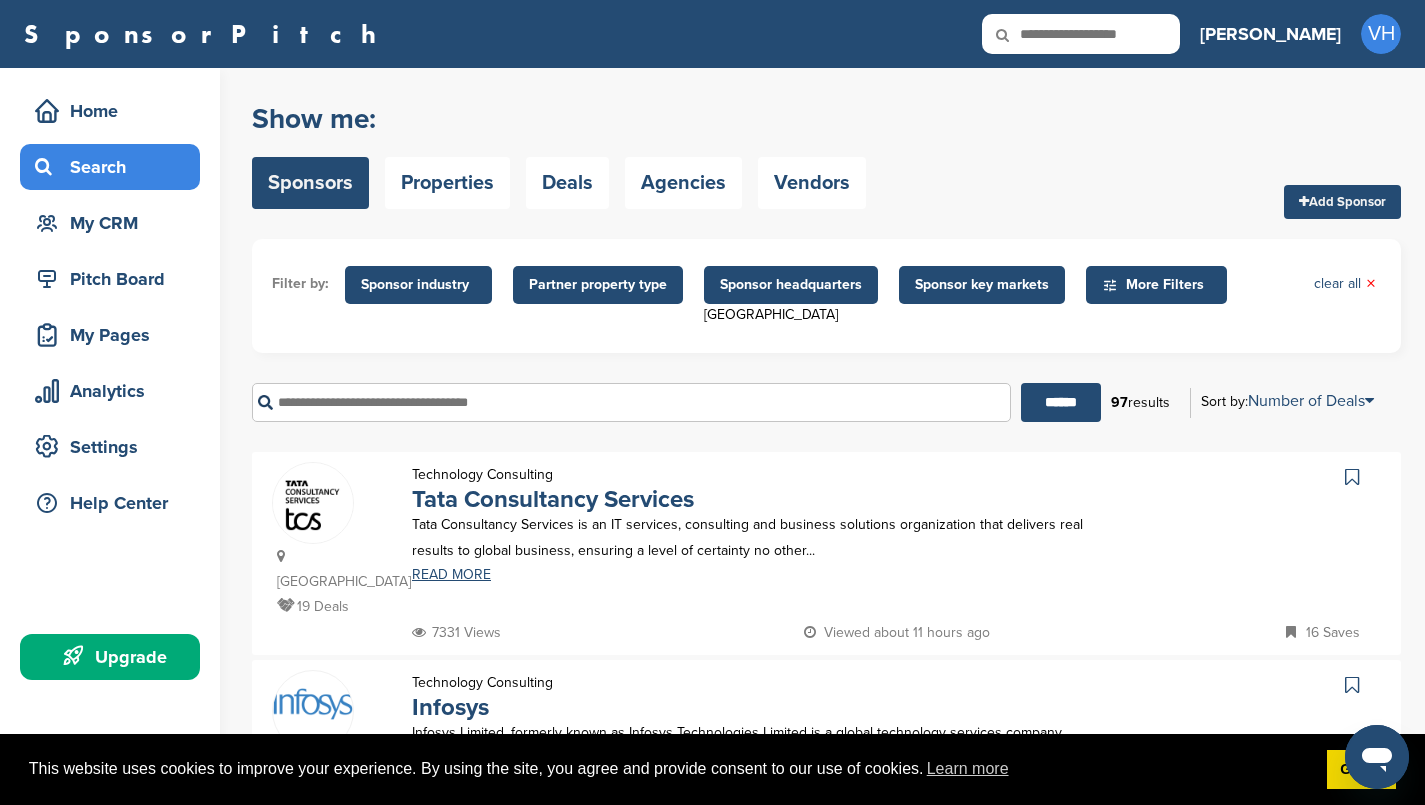 click on "Sponsor key markets" at bounding box center [982, 285] 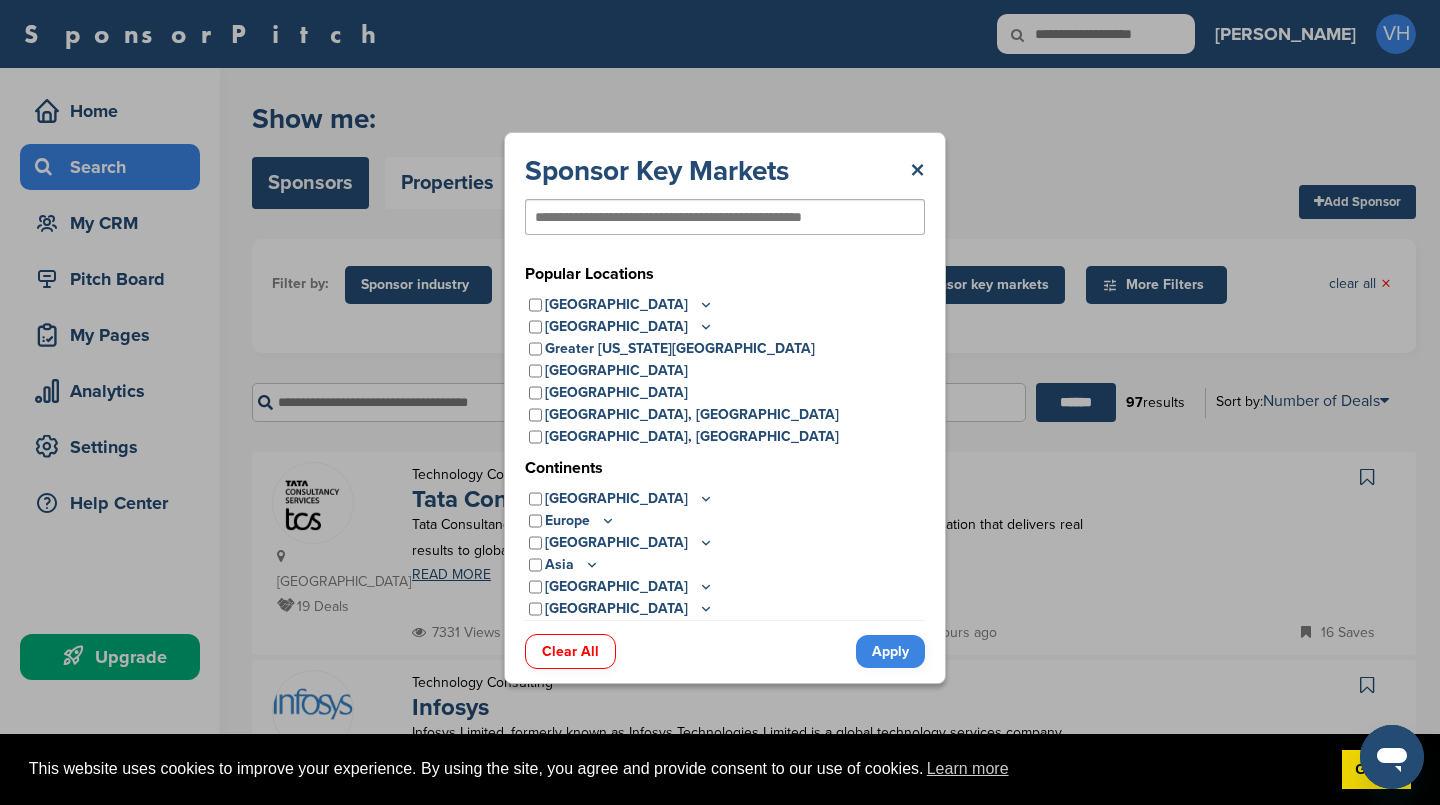 click on "Asia" at bounding box center [572, 565] 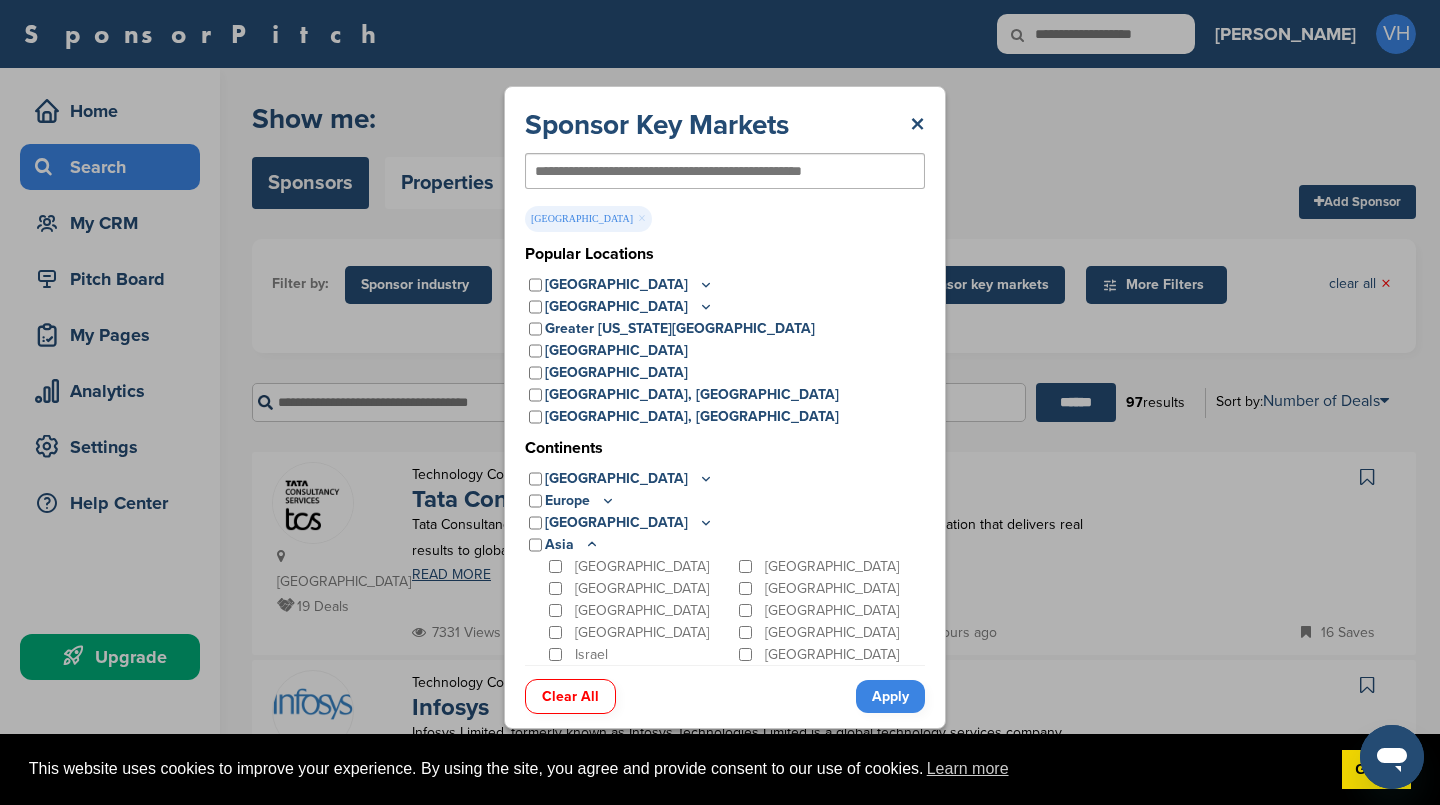 click on "Apply" at bounding box center [890, 696] 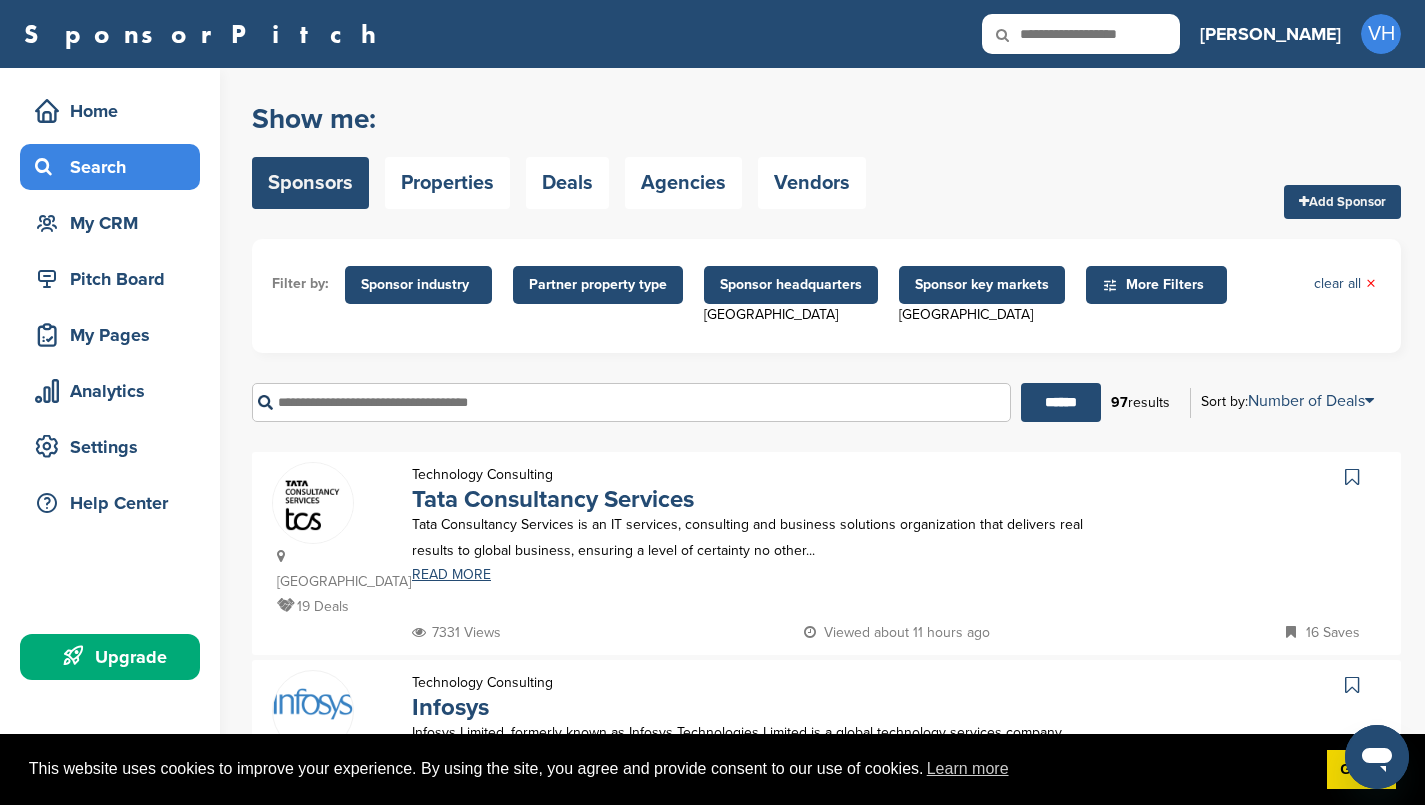 click on "Partner property type" at bounding box center (598, 285) 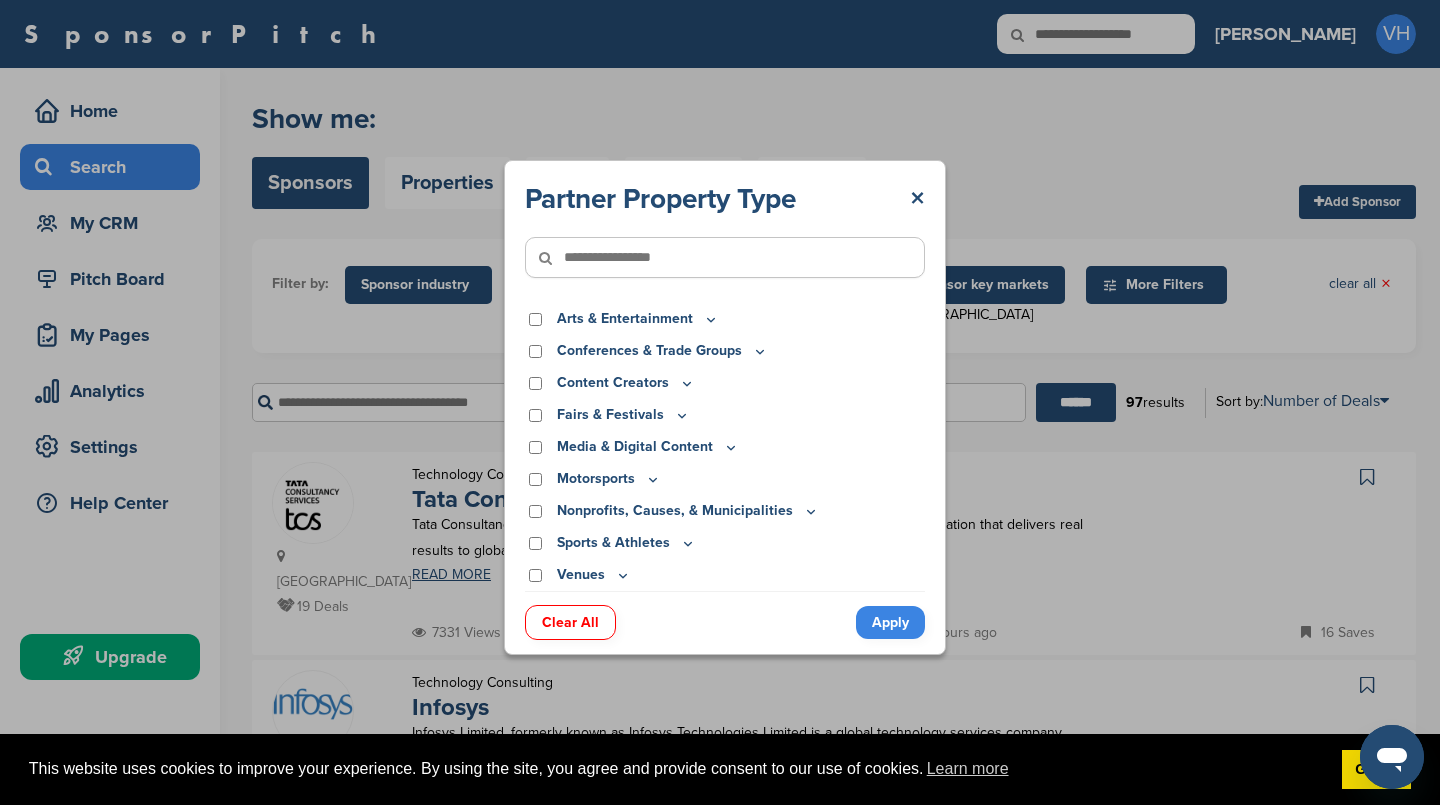 click on "Conferences & Trade Groups" at bounding box center [662, 351] 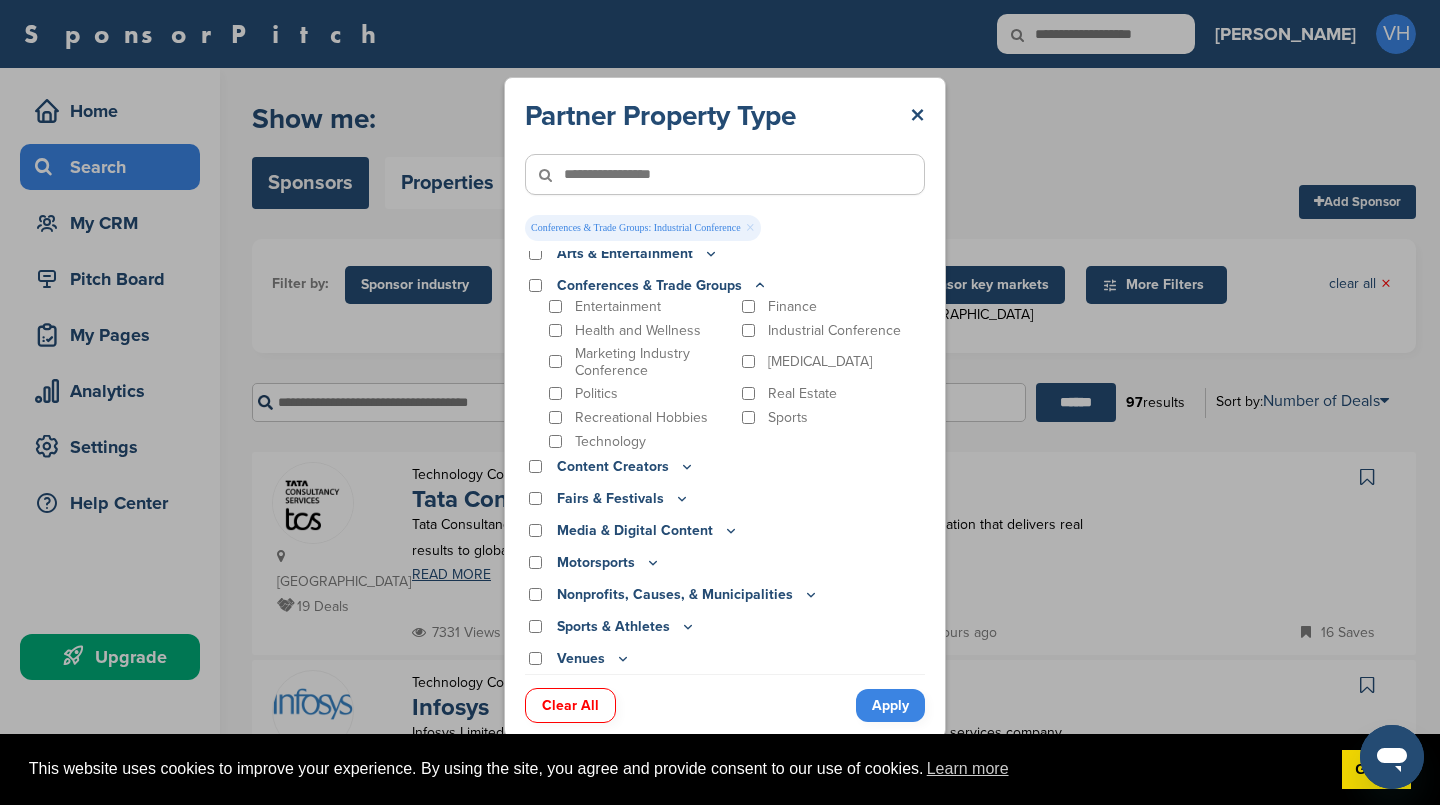scroll, scrollTop: 0, scrollLeft: 0, axis: both 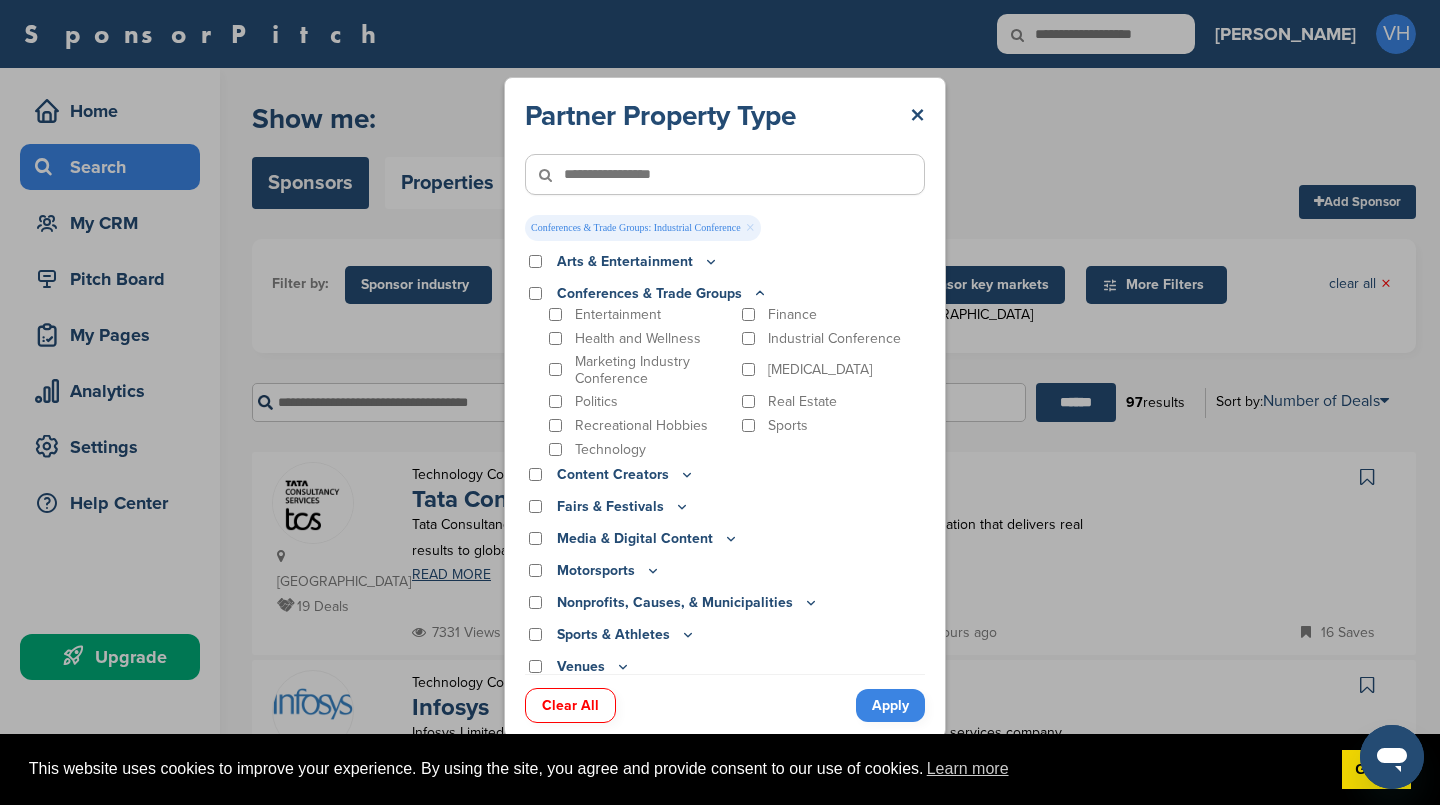 click on "Nonprofits, Causes, & Municipalities" at bounding box center [688, 603] 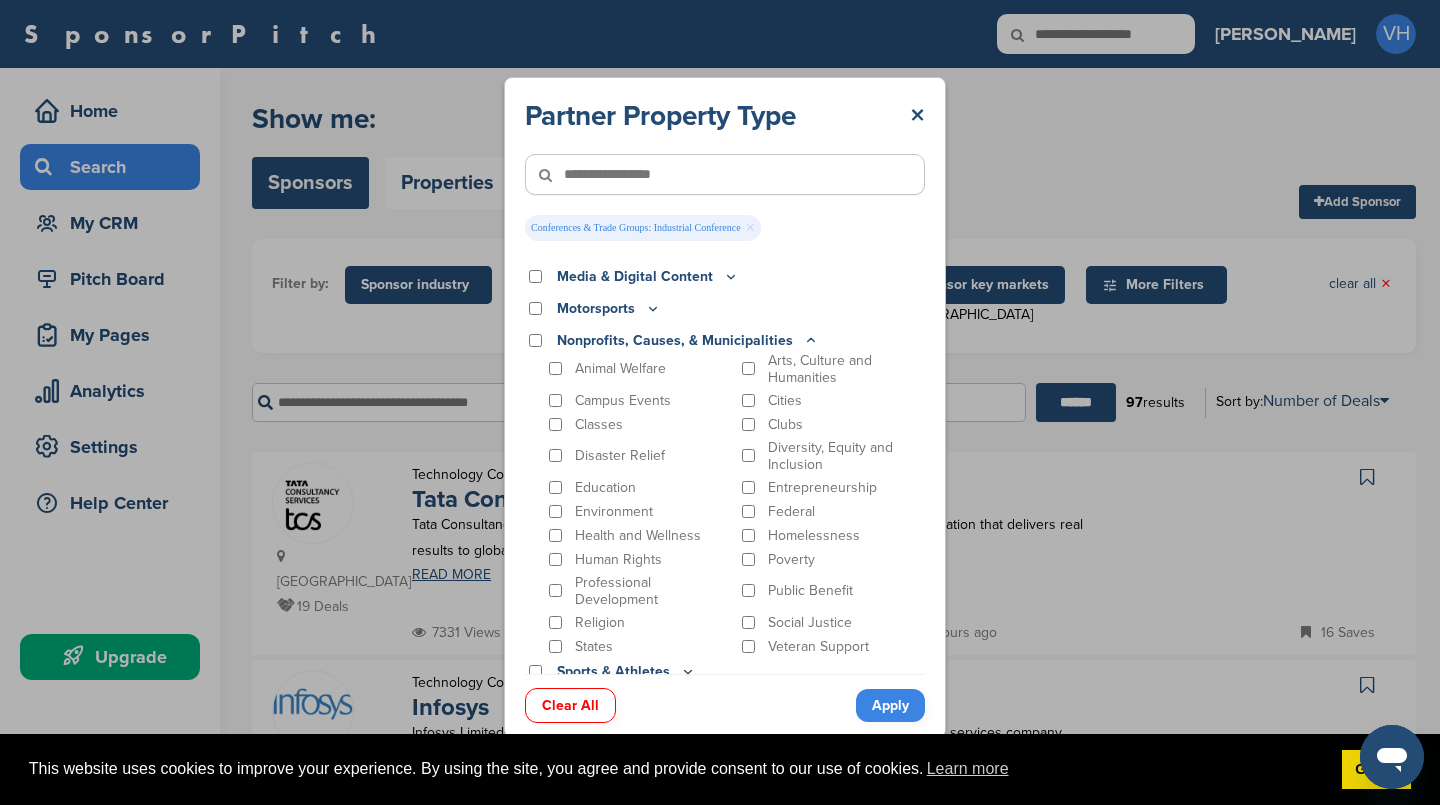 scroll, scrollTop: 307, scrollLeft: 0, axis: vertical 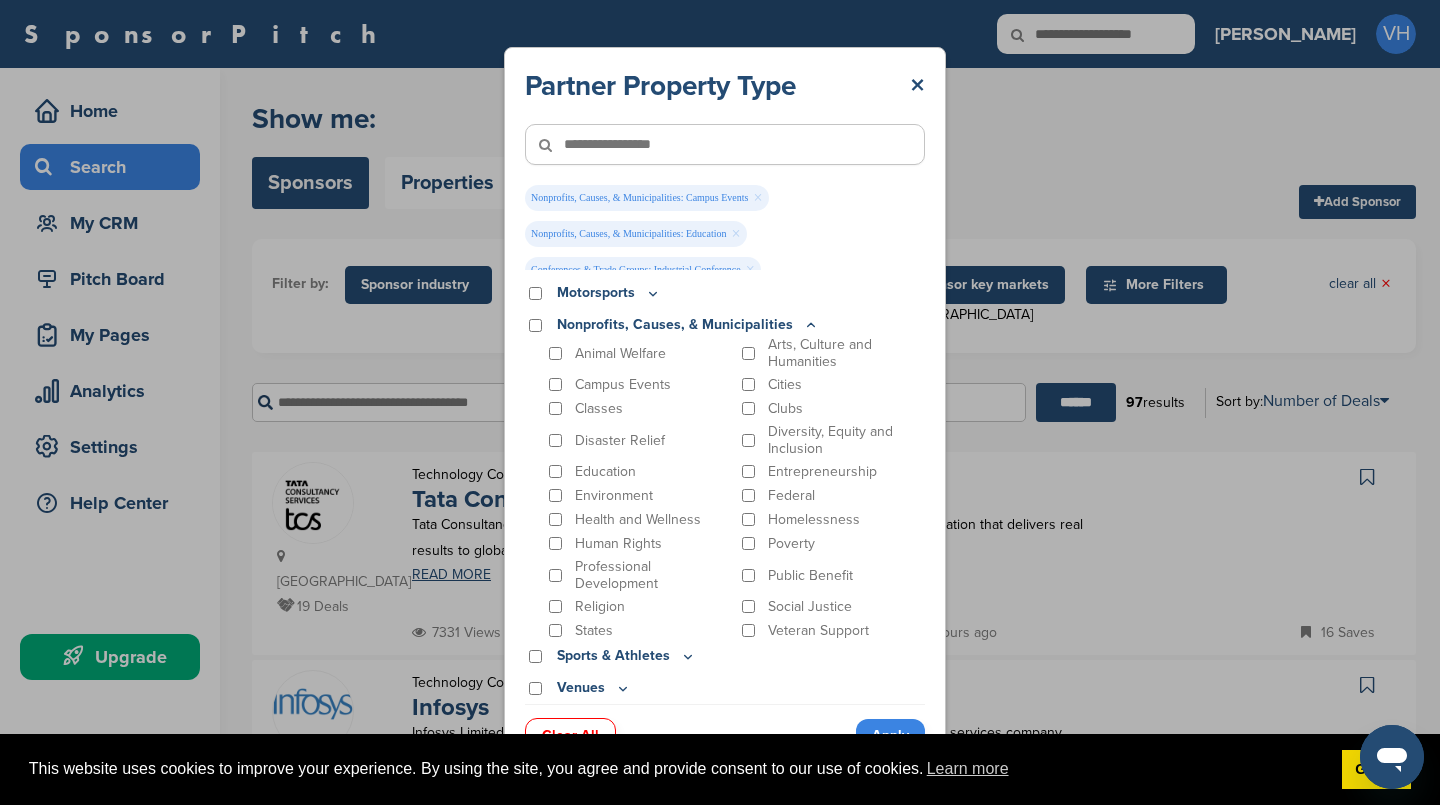 click on "Sports & Athletes" at bounding box center [626, 656] 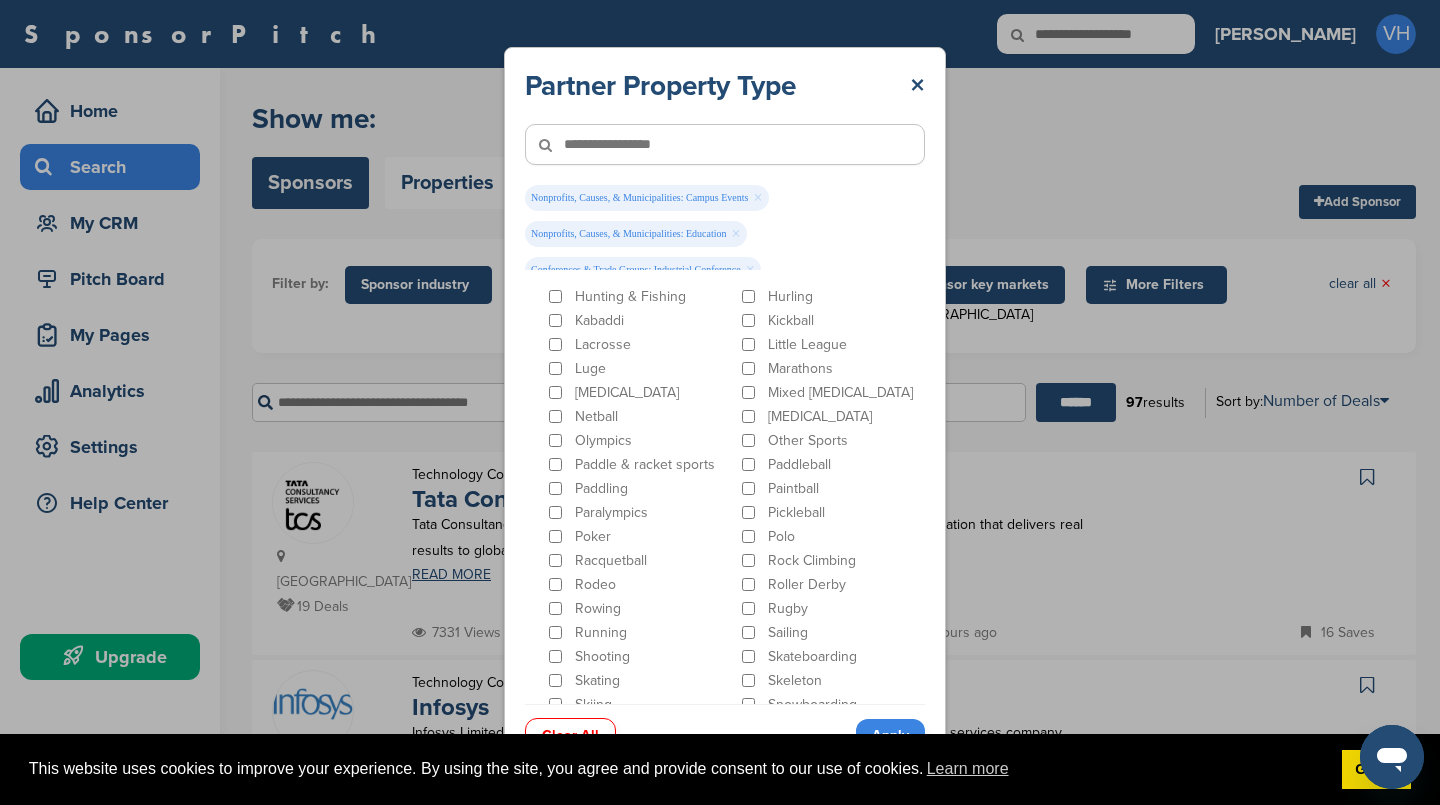 scroll, scrollTop: 1527, scrollLeft: 0, axis: vertical 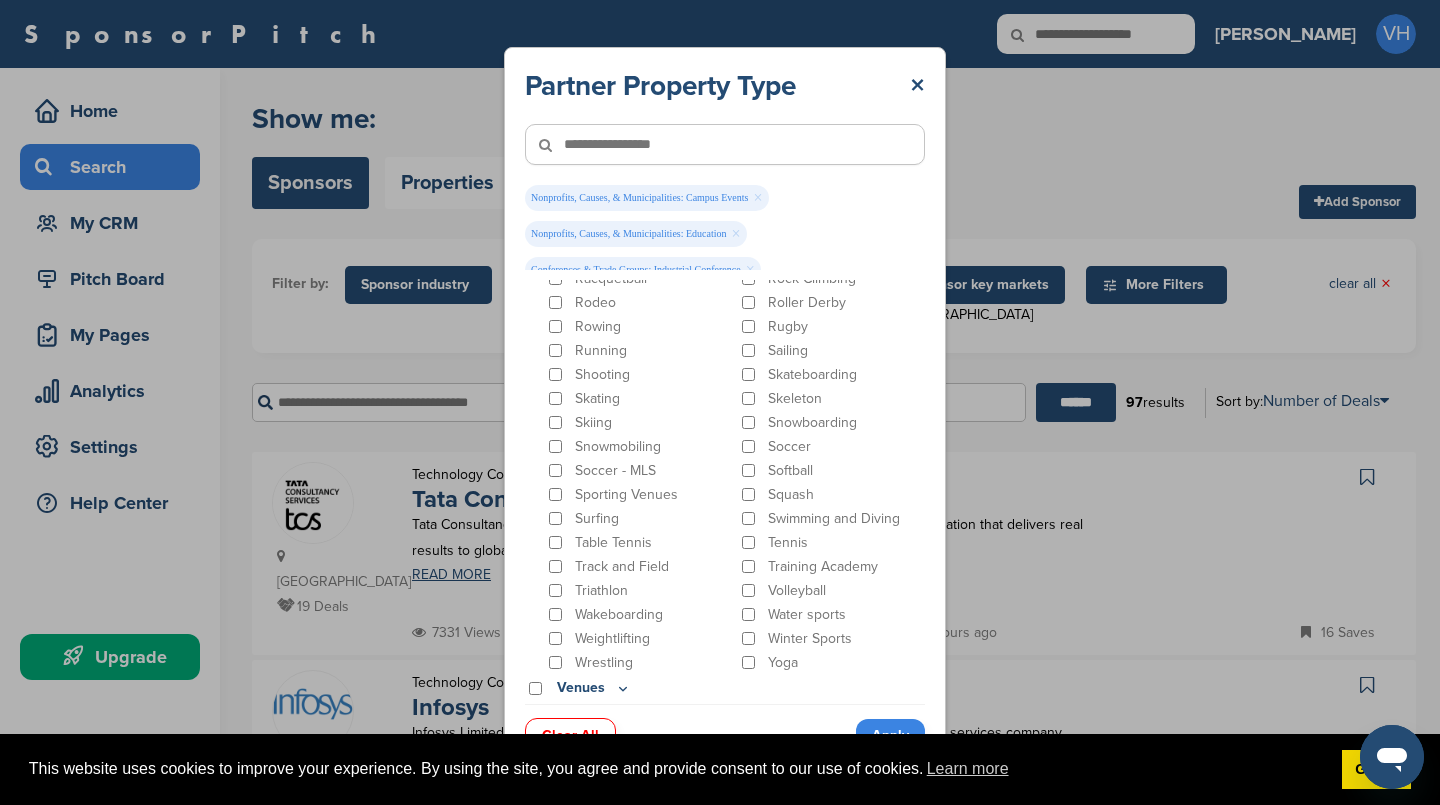 click on "Venues" at bounding box center [725, 688] 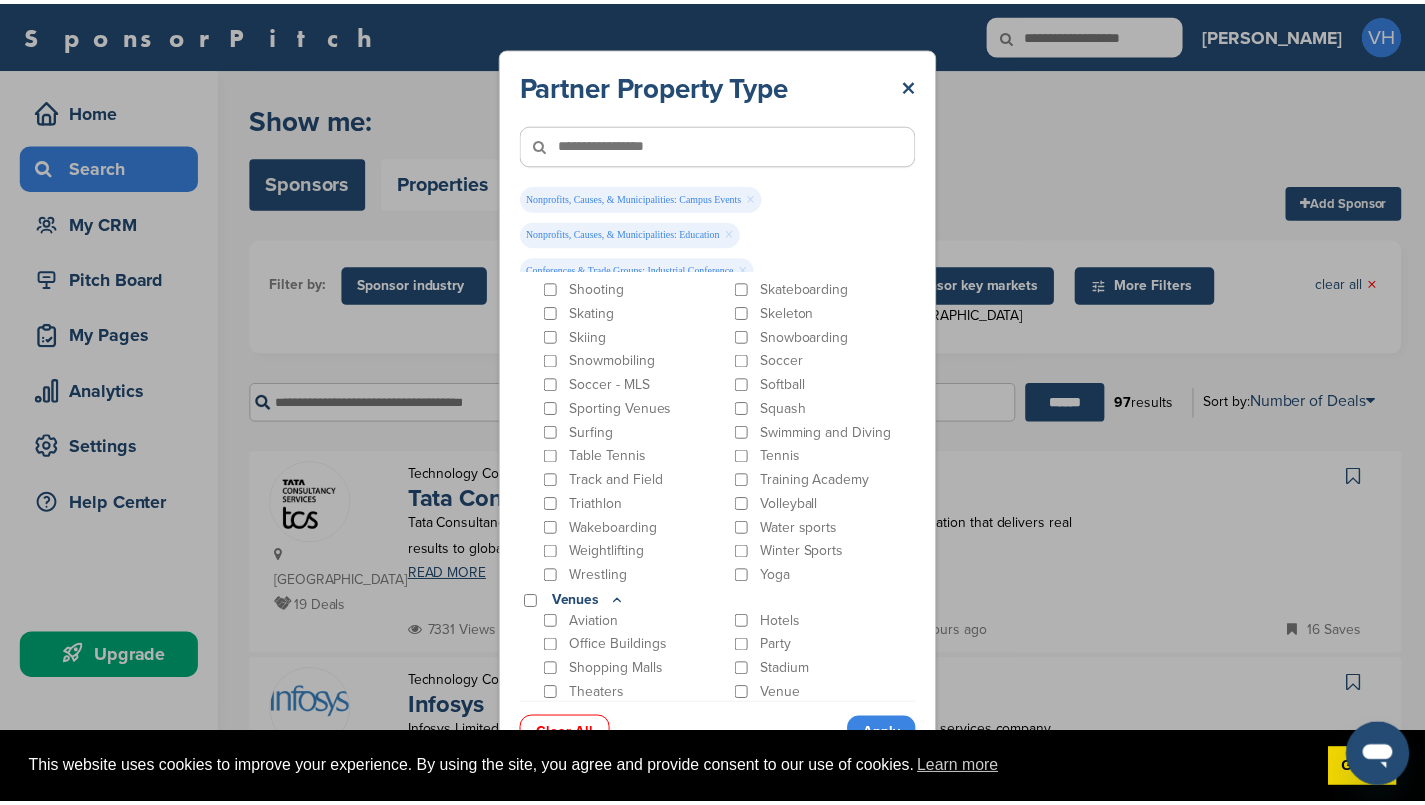 scroll, scrollTop: 1613, scrollLeft: 0, axis: vertical 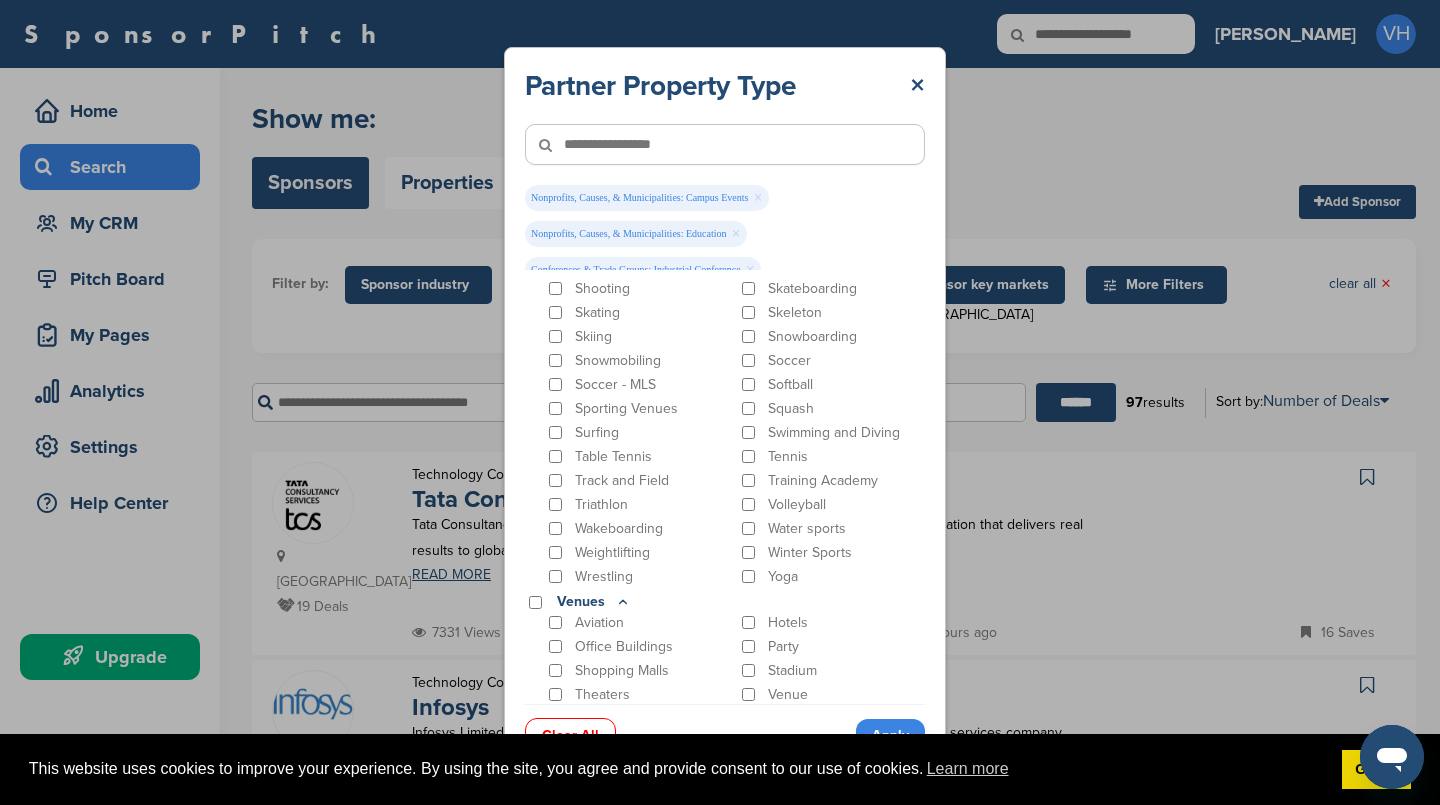 click on "Hotels" at bounding box center [832, 622] 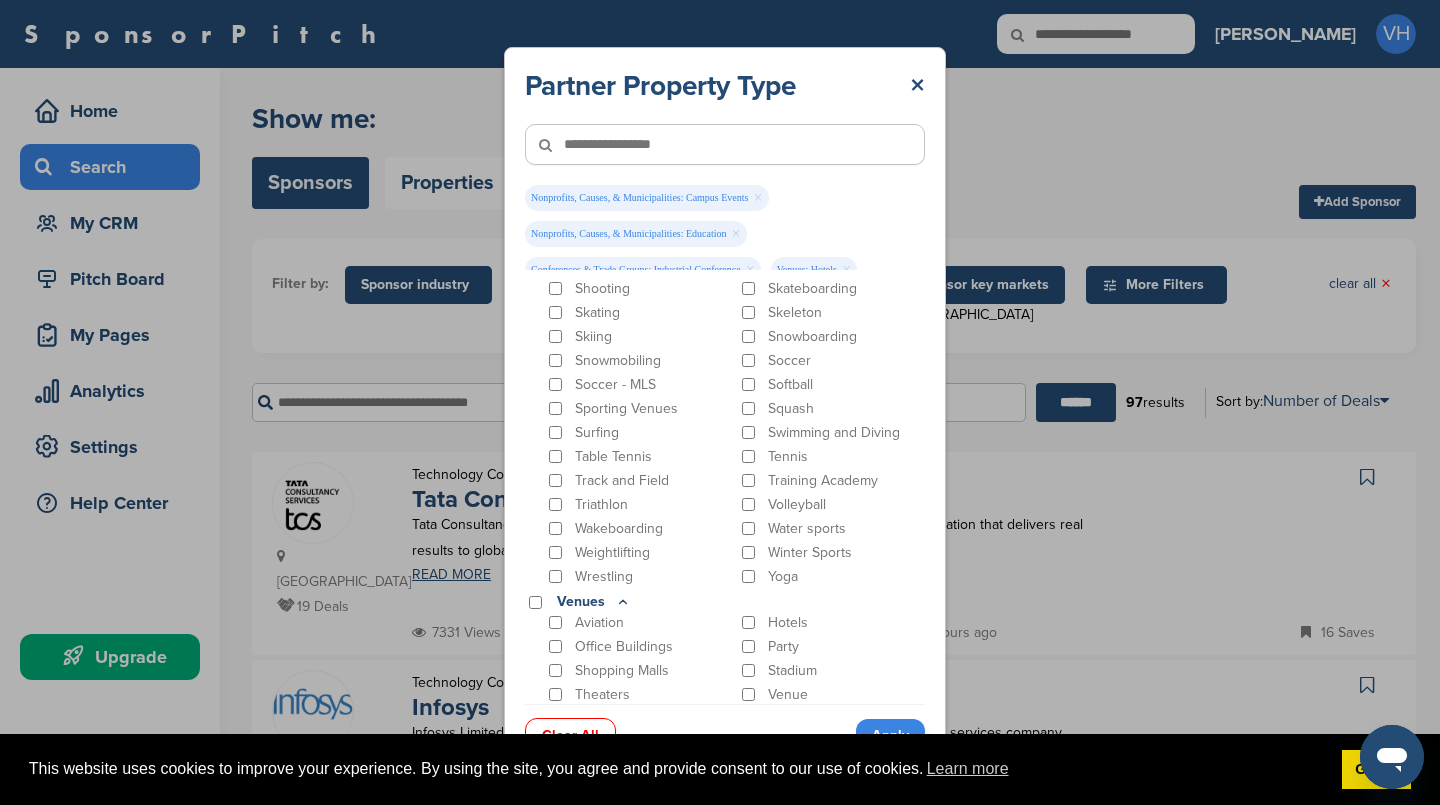 click on "Venue" at bounding box center (832, 694) 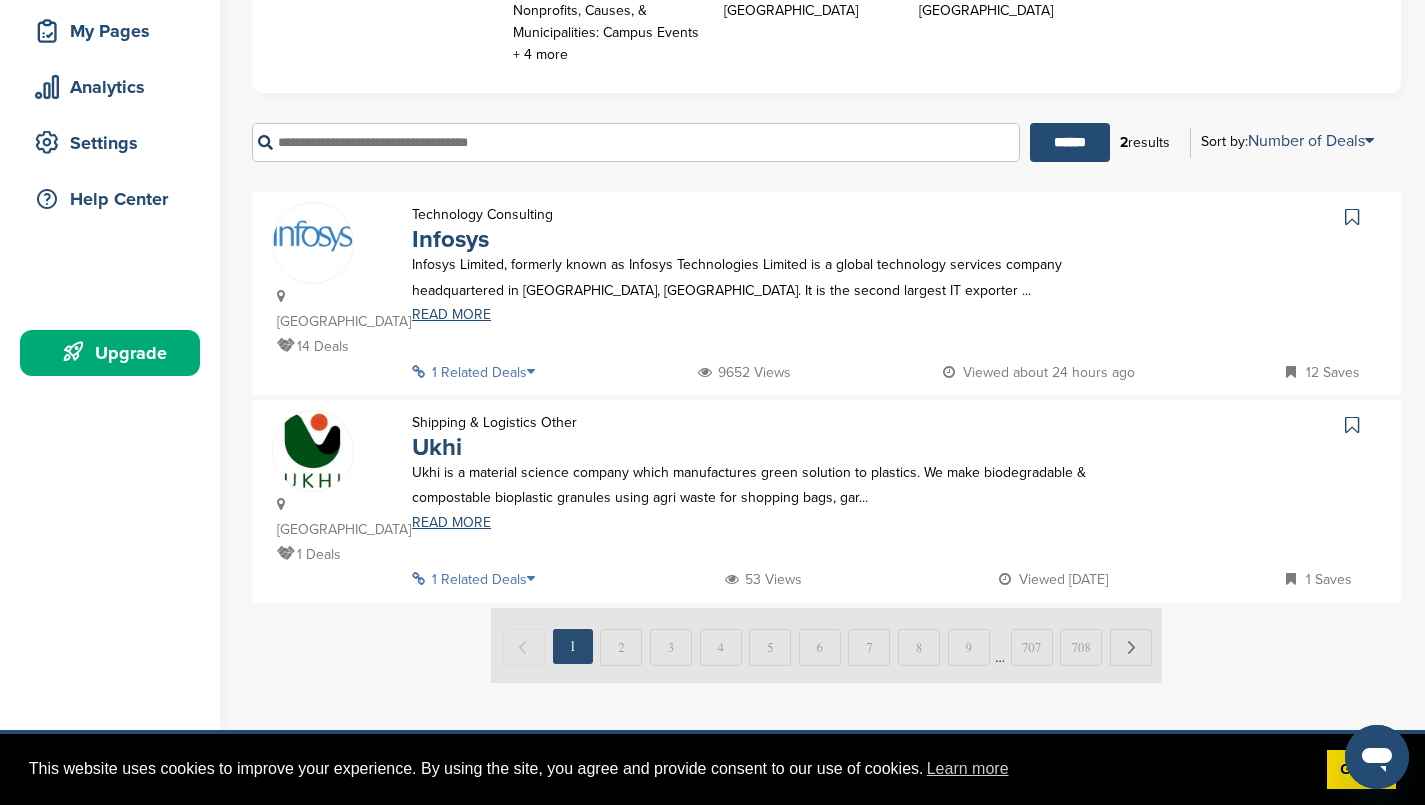 scroll, scrollTop: 291, scrollLeft: 0, axis: vertical 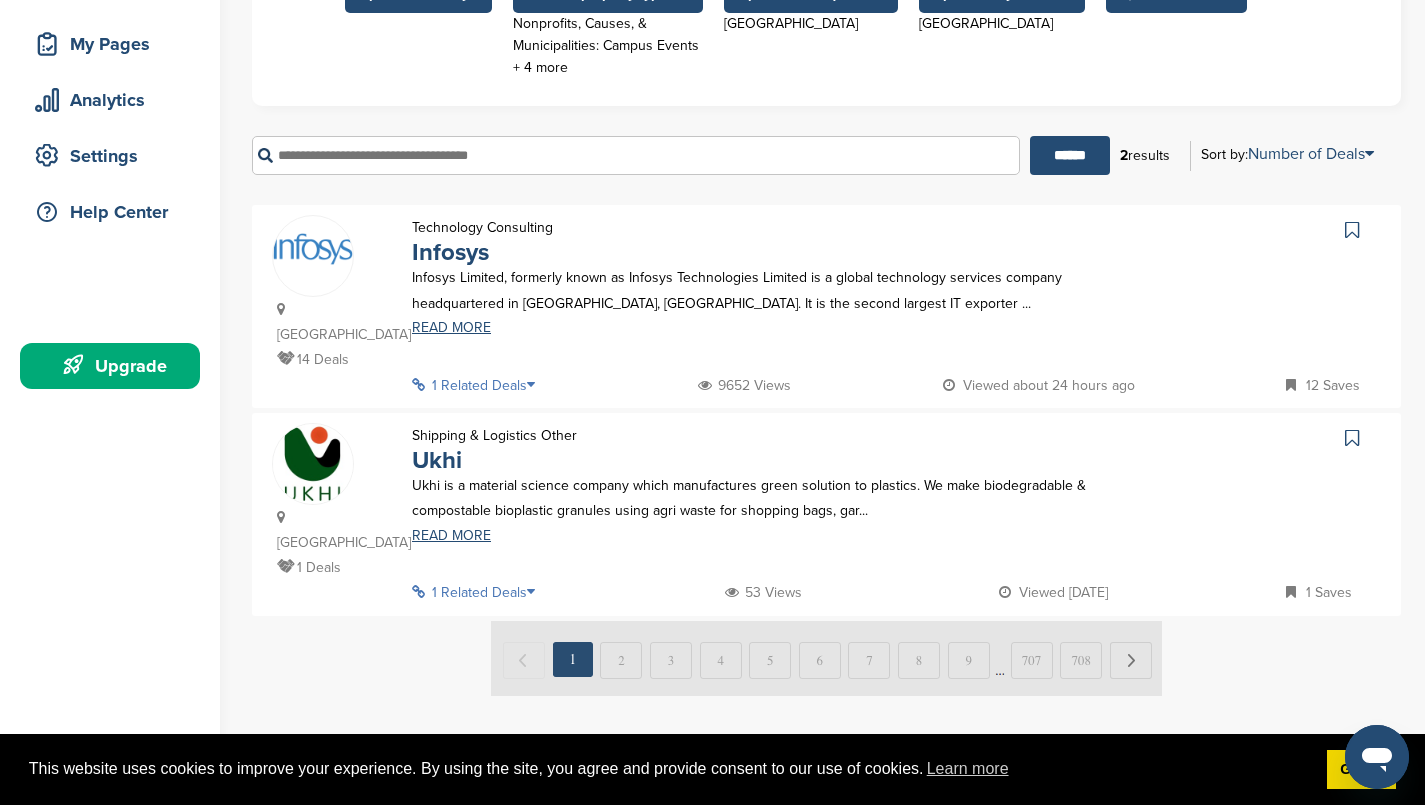 click on "Ukhi is a material science company which manufactures green solution to plastics. We make biodegradable & compostable bioplastic granules using agri waste for shopping bags, gar..." at bounding box center [763, 498] 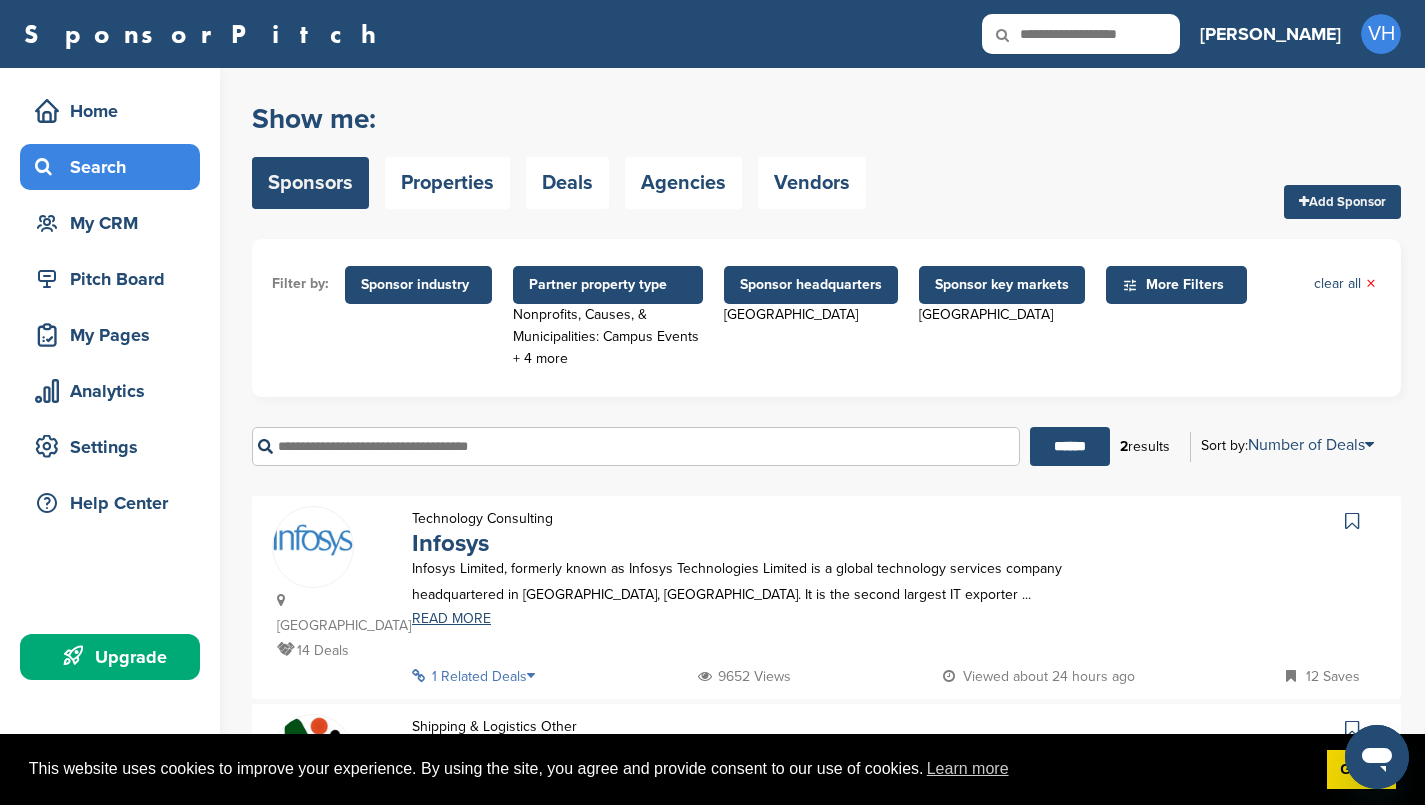 click on "Infosys" at bounding box center (450, 543) 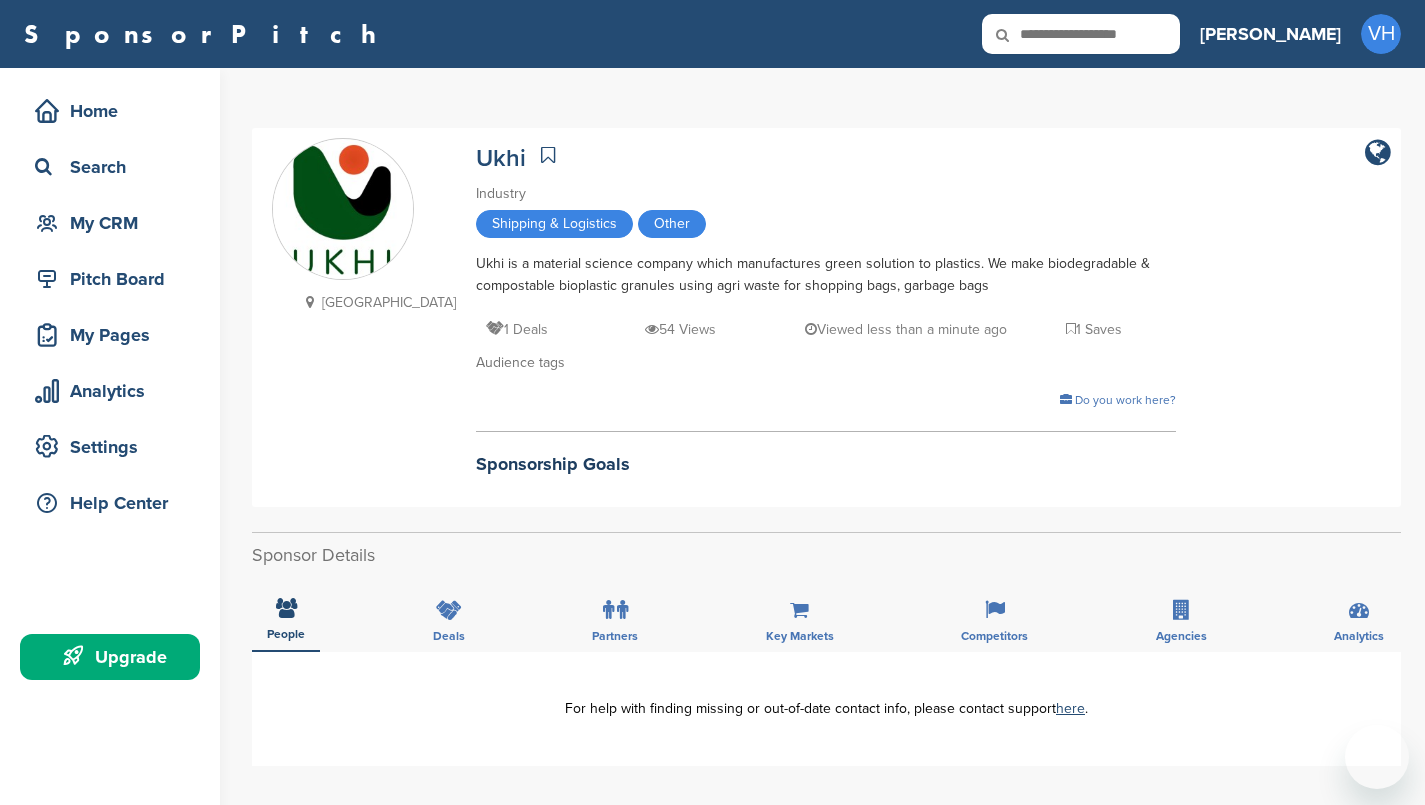 scroll, scrollTop: 0, scrollLeft: 0, axis: both 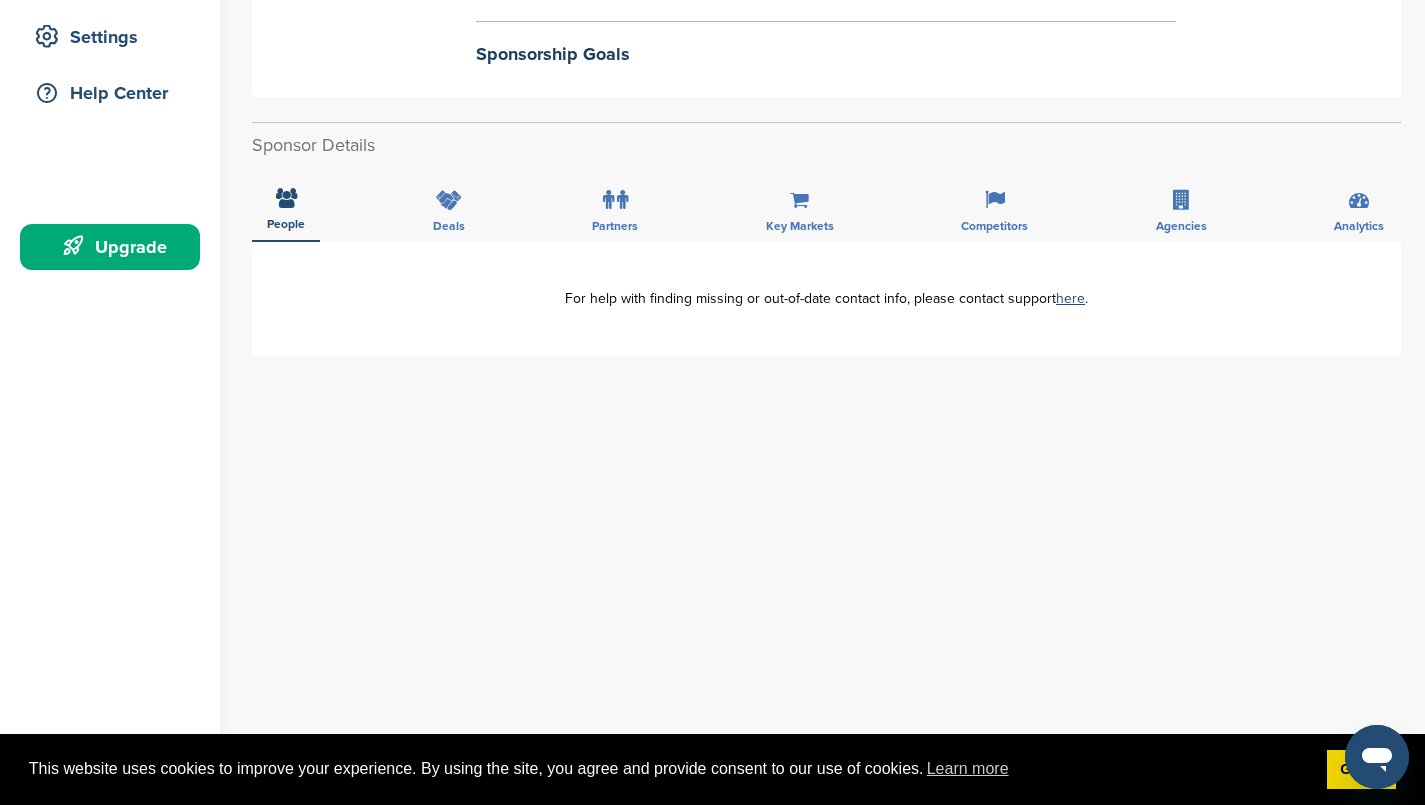 click on "Deals" at bounding box center [449, 205] 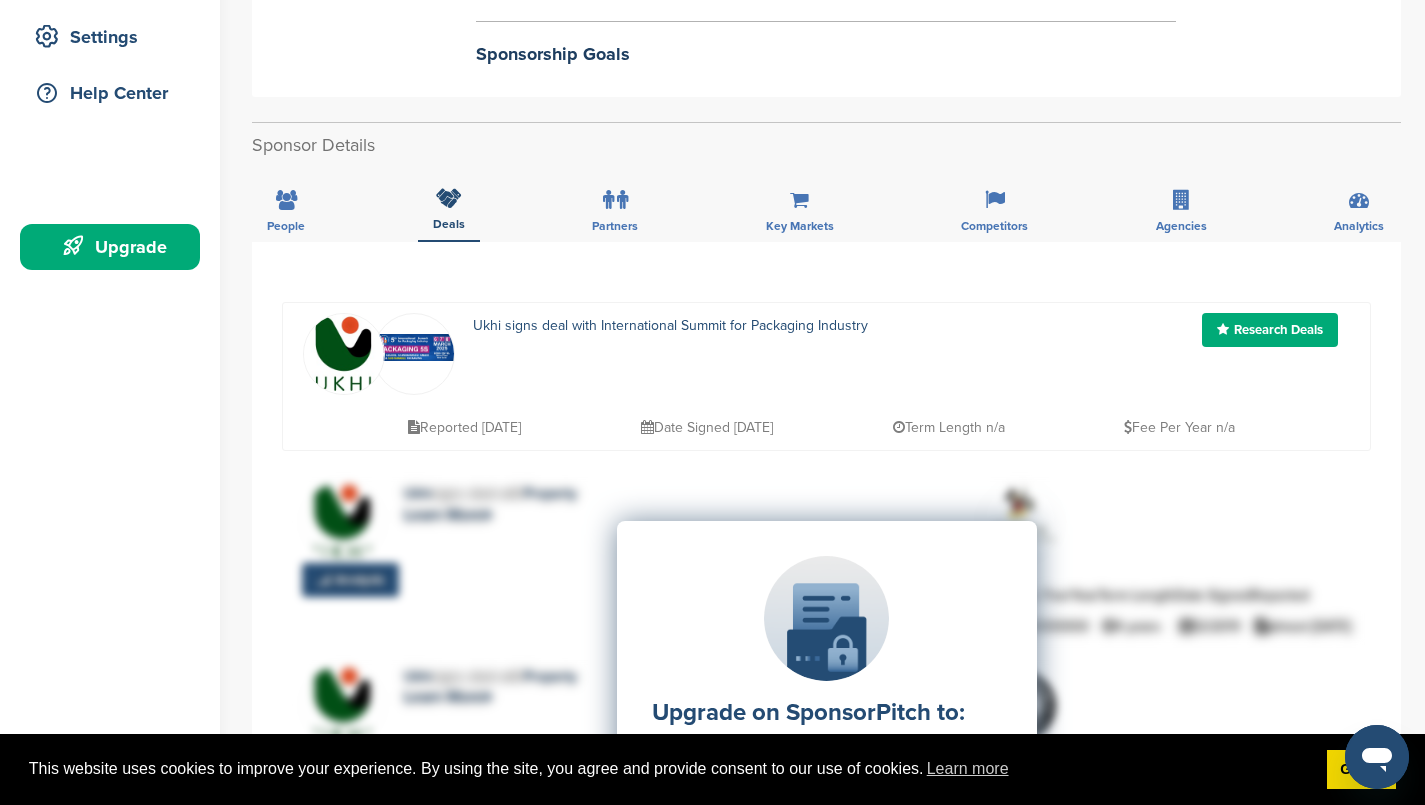 click at bounding box center [286, 200] 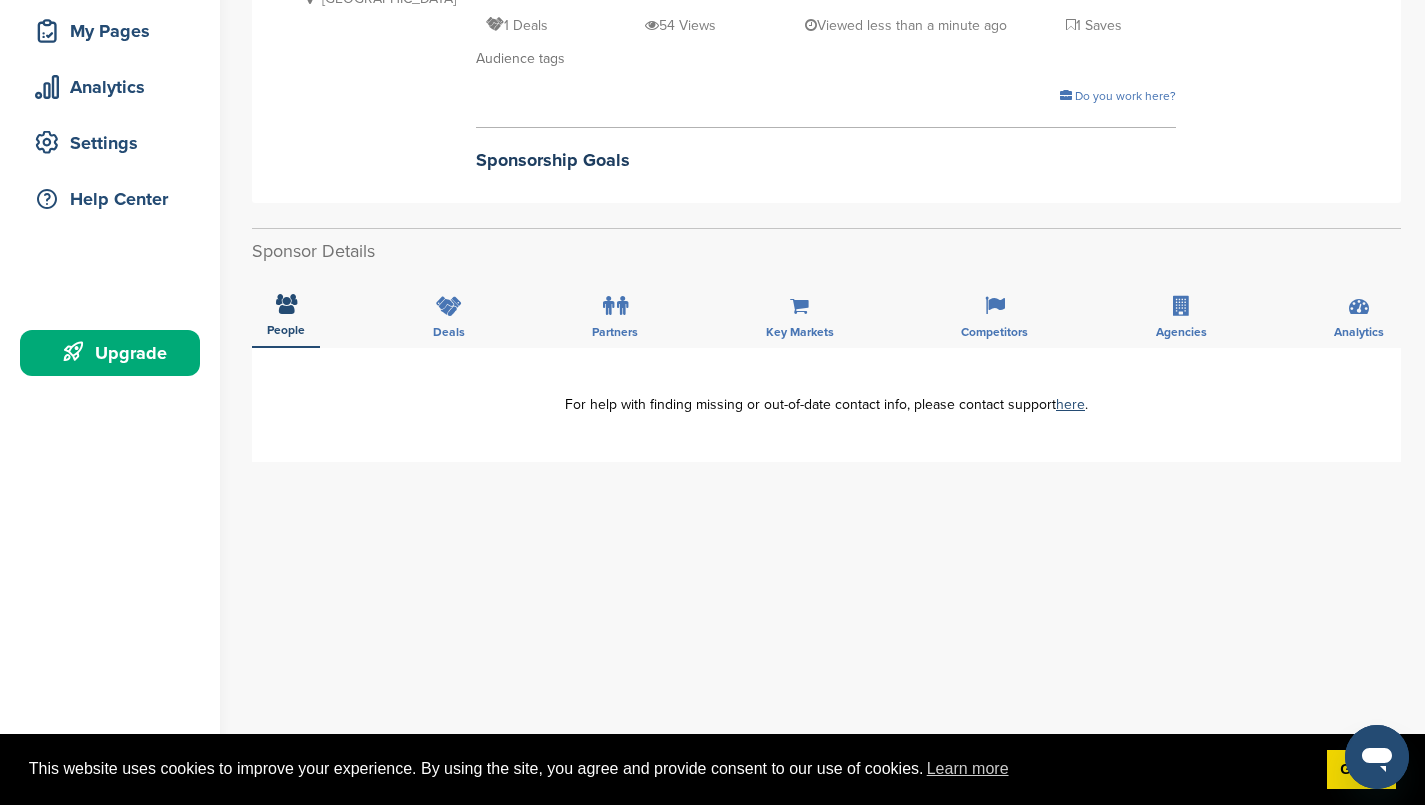 scroll, scrollTop: 231, scrollLeft: 0, axis: vertical 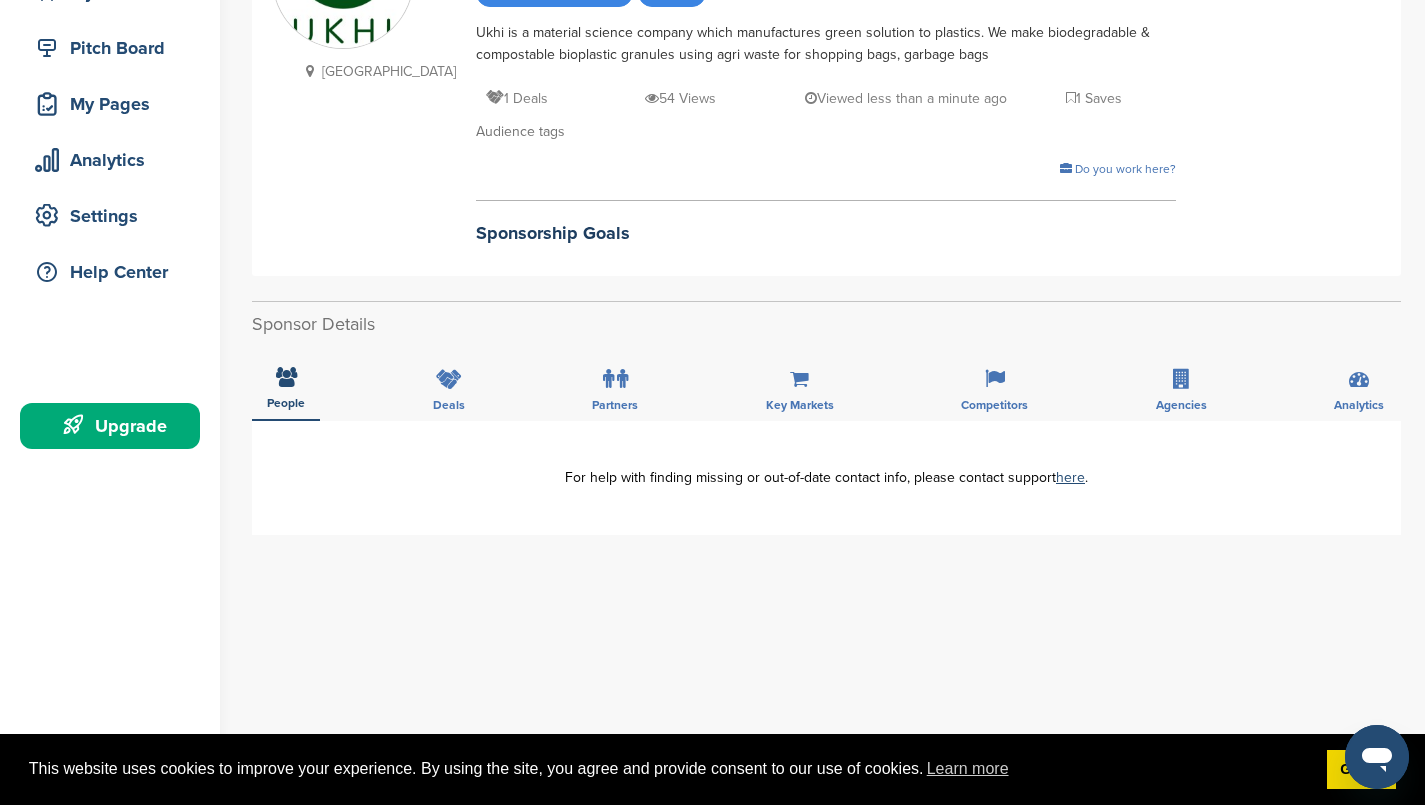 click on "here" at bounding box center [1070, 477] 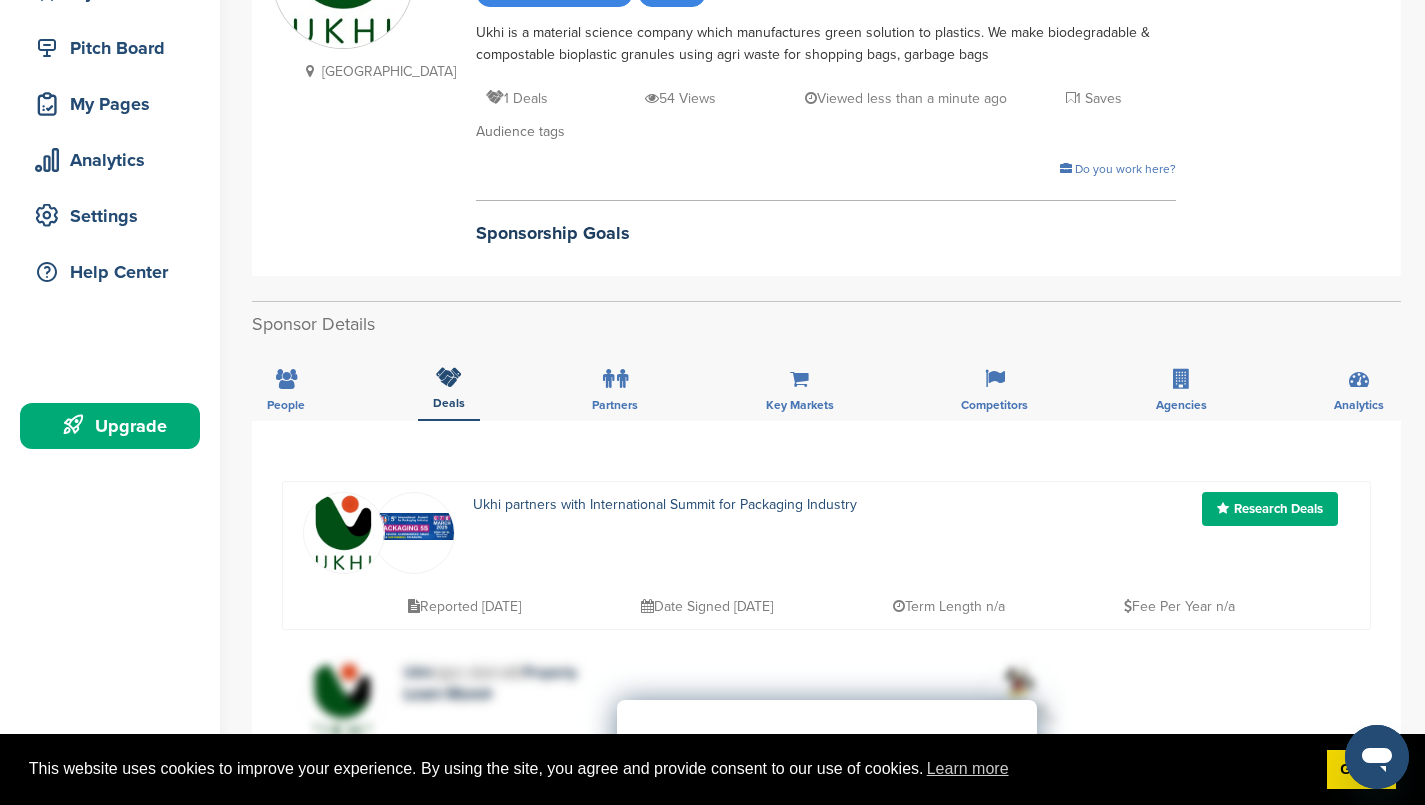click on "Partners" at bounding box center (286, 405) 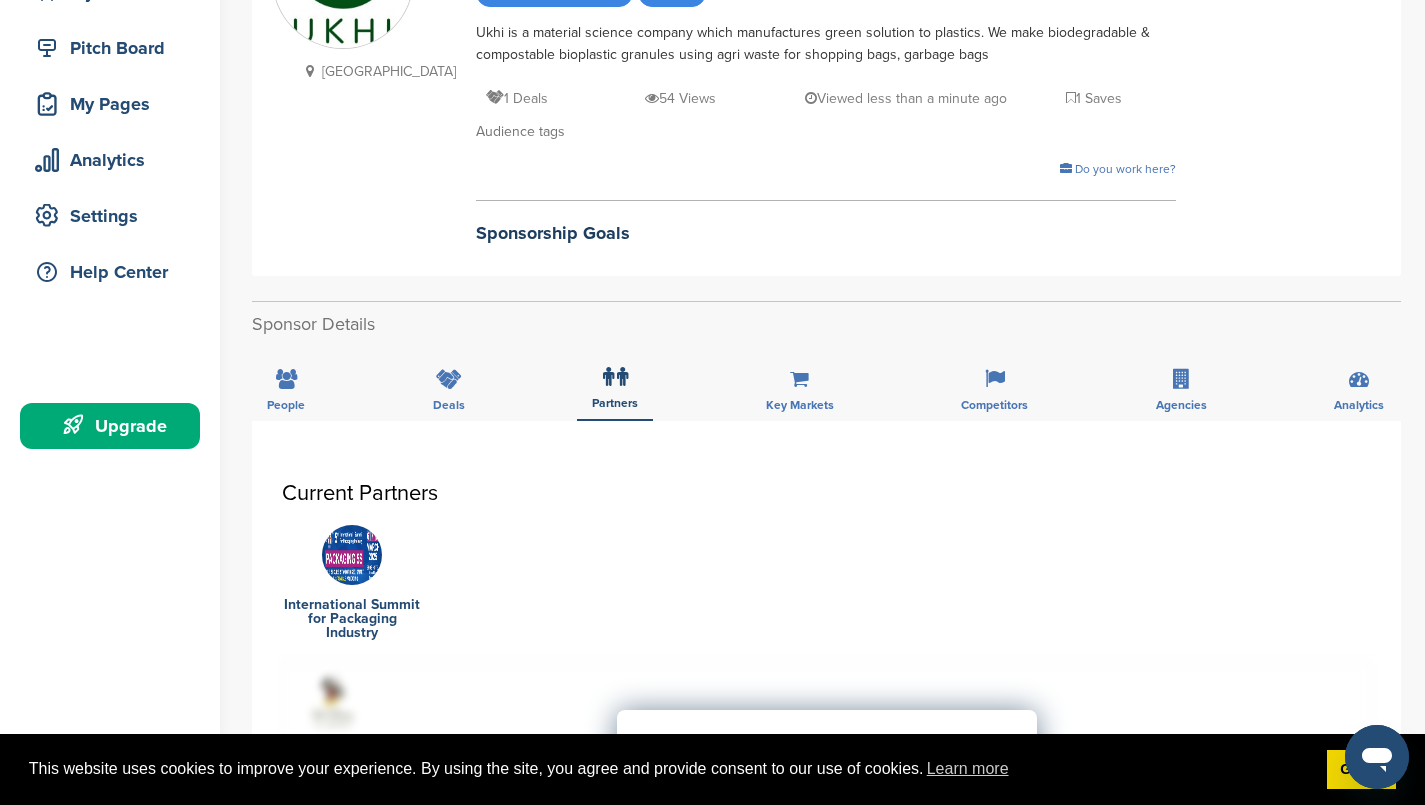 click on "Key Markets" at bounding box center (800, 384) 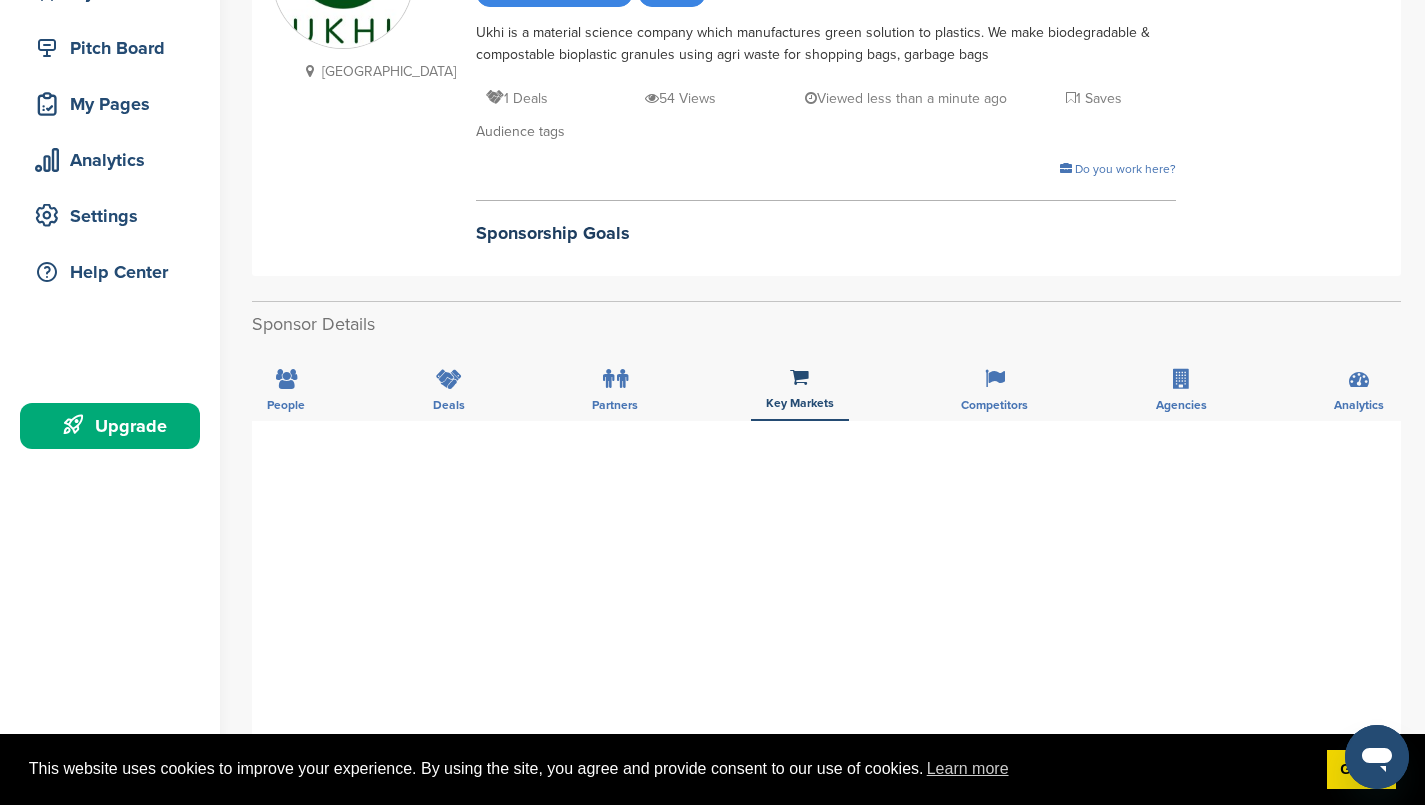 click at bounding box center [995, 379] 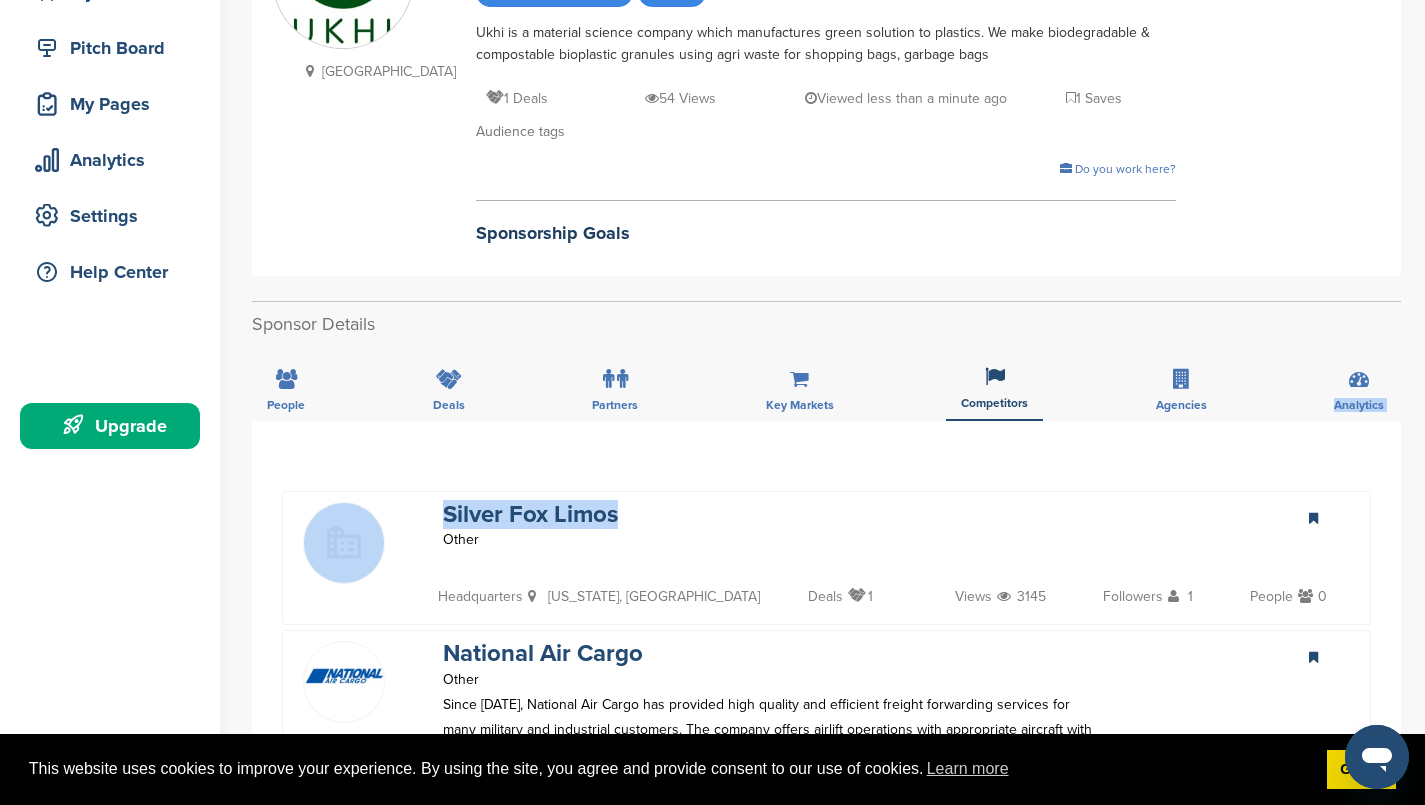 drag, startPoint x: 1157, startPoint y: 373, endPoint x: 711, endPoint y: 505, distance: 465.12363 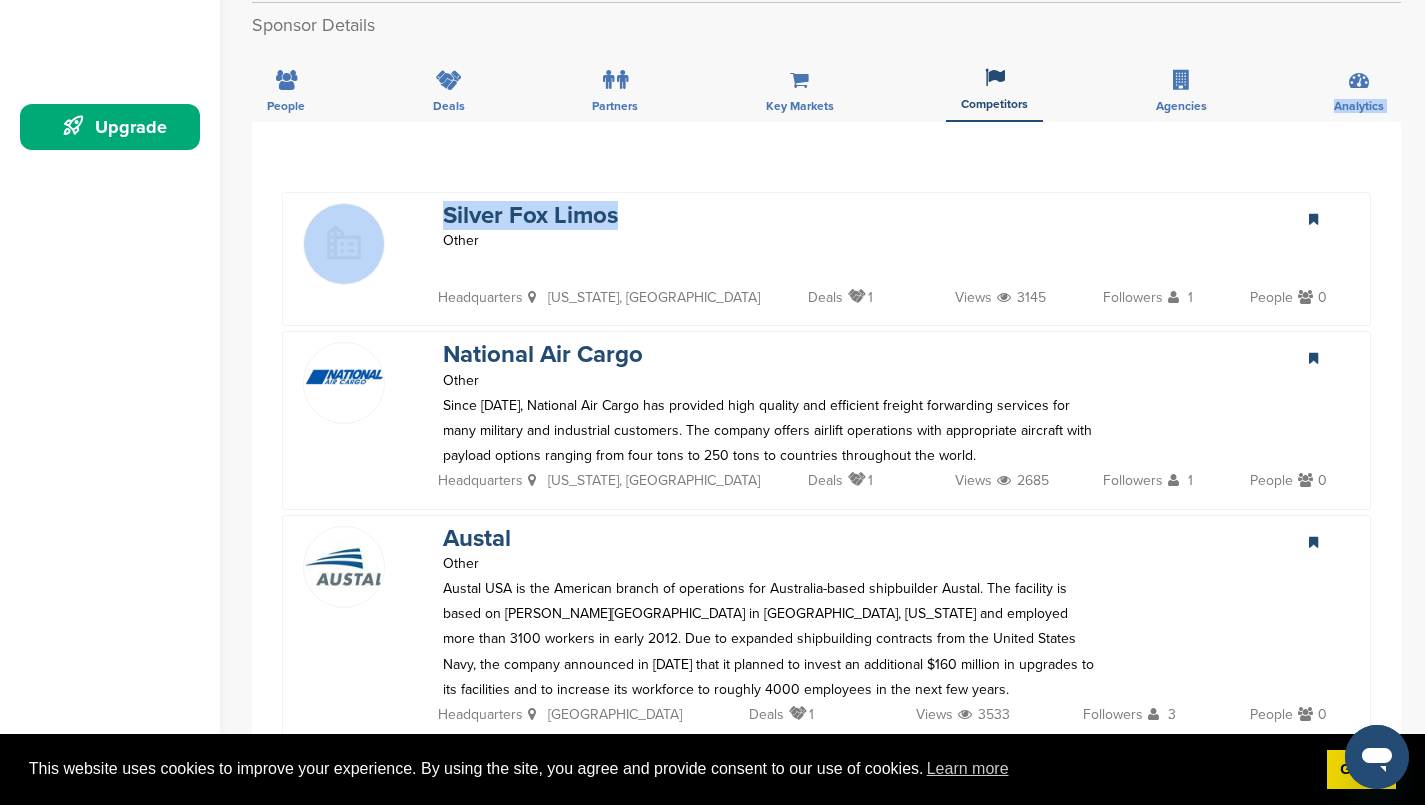 scroll, scrollTop: 536, scrollLeft: 0, axis: vertical 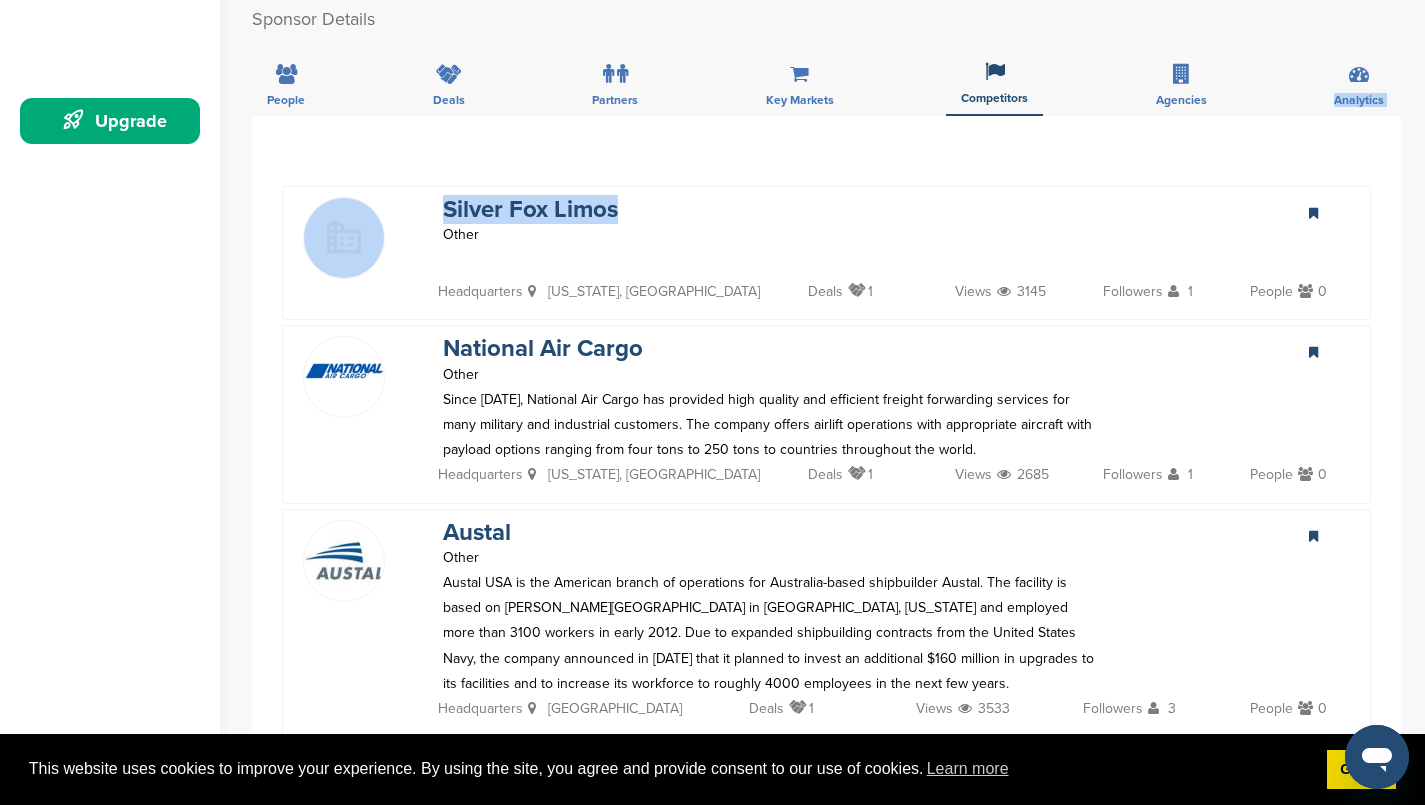 click on "National Air Cargo" at bounding box center [543, 348] 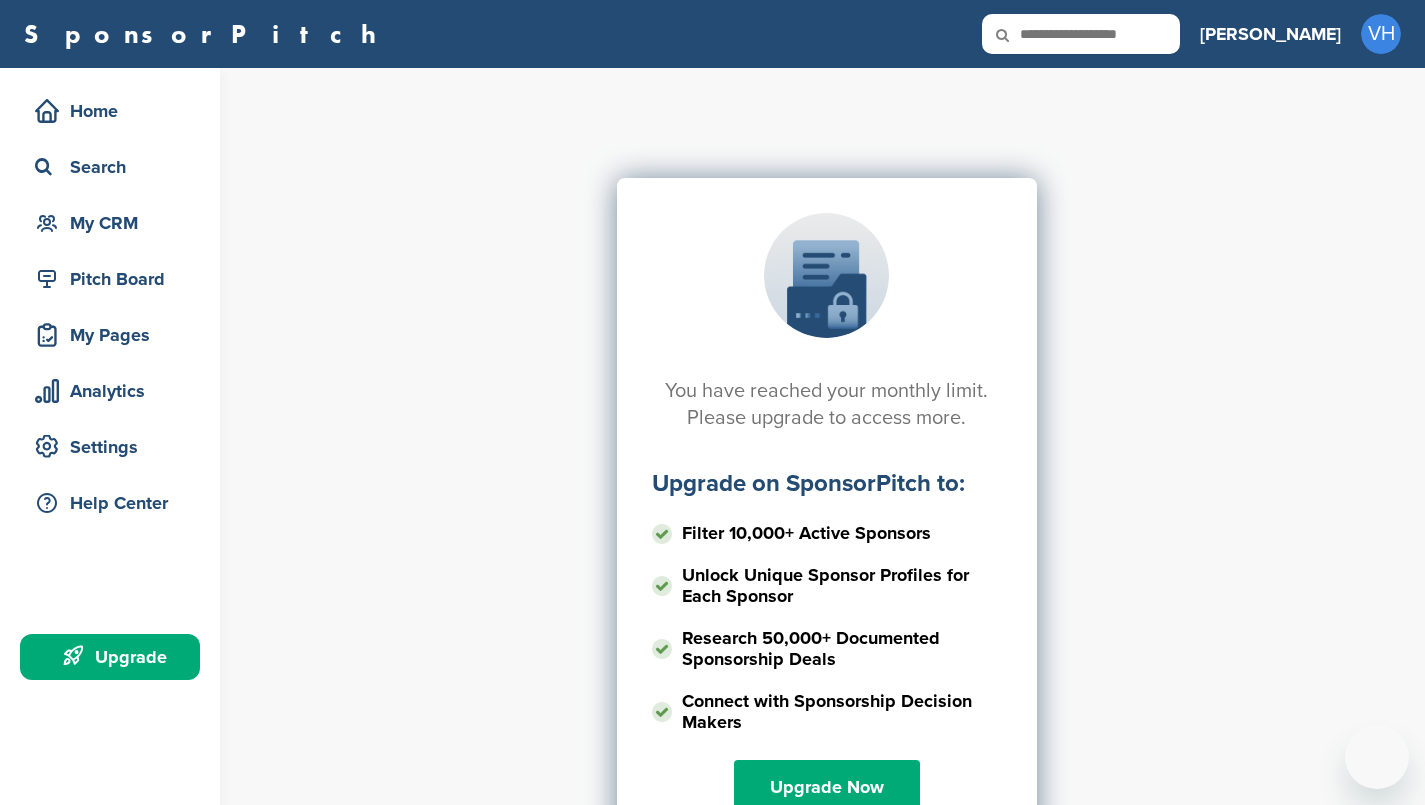 scroll, scrollTop: 0, scrollLeft: 0, axis: both 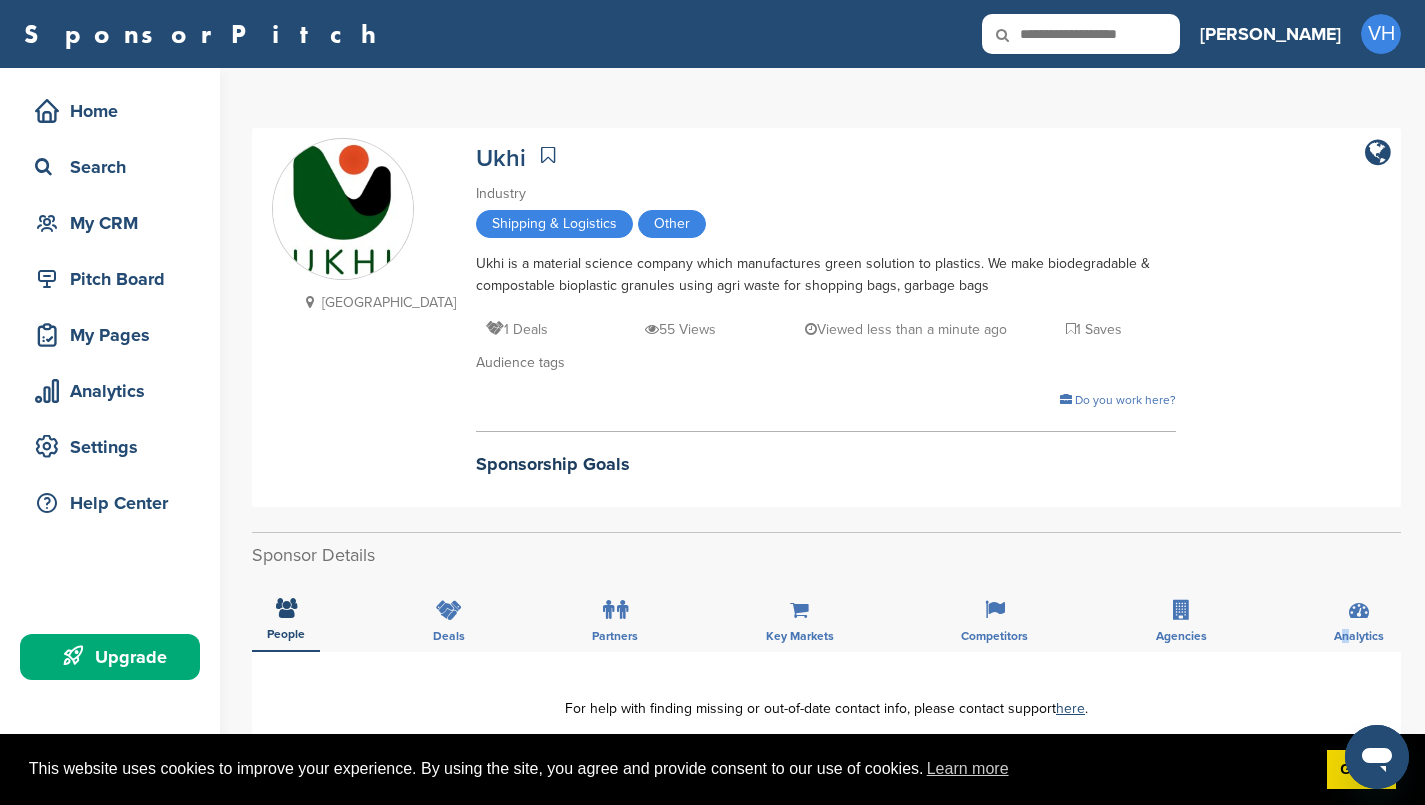 click on "Analytics" at bounding box center [1359, 615] 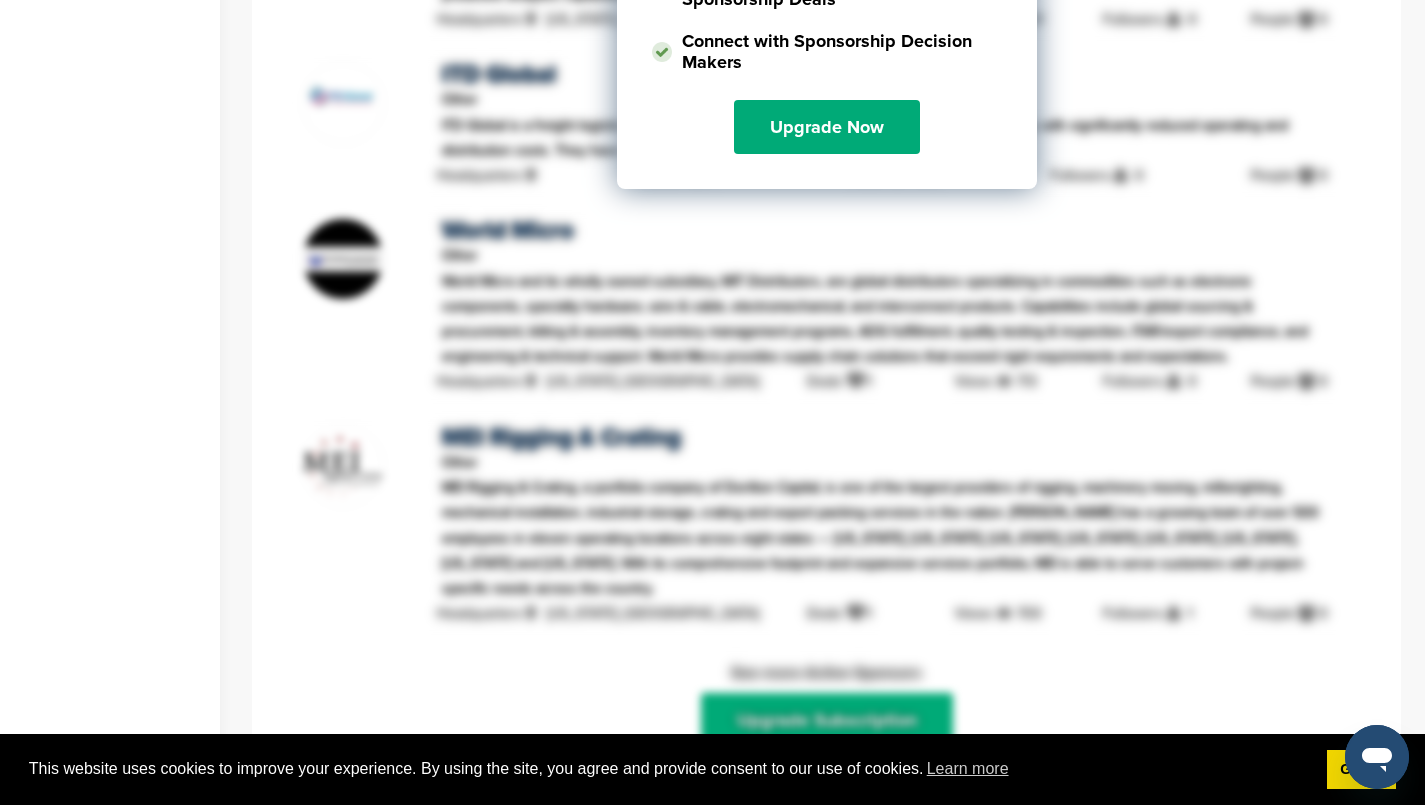 scroll, scrollTop: 2366, scrollLeft: 0, axis: vertical 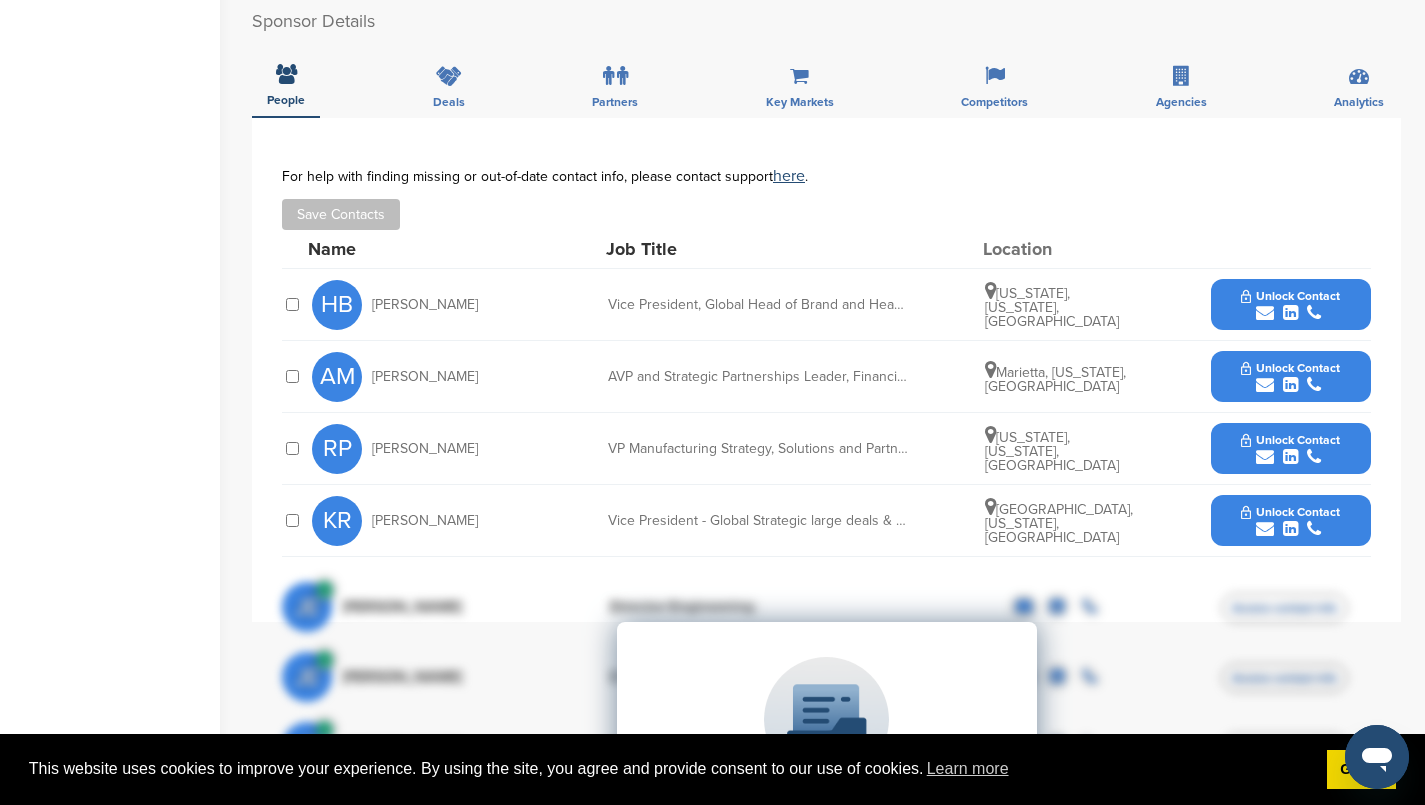 click on "Unlock Contact" at bounding box center (1290, 305) 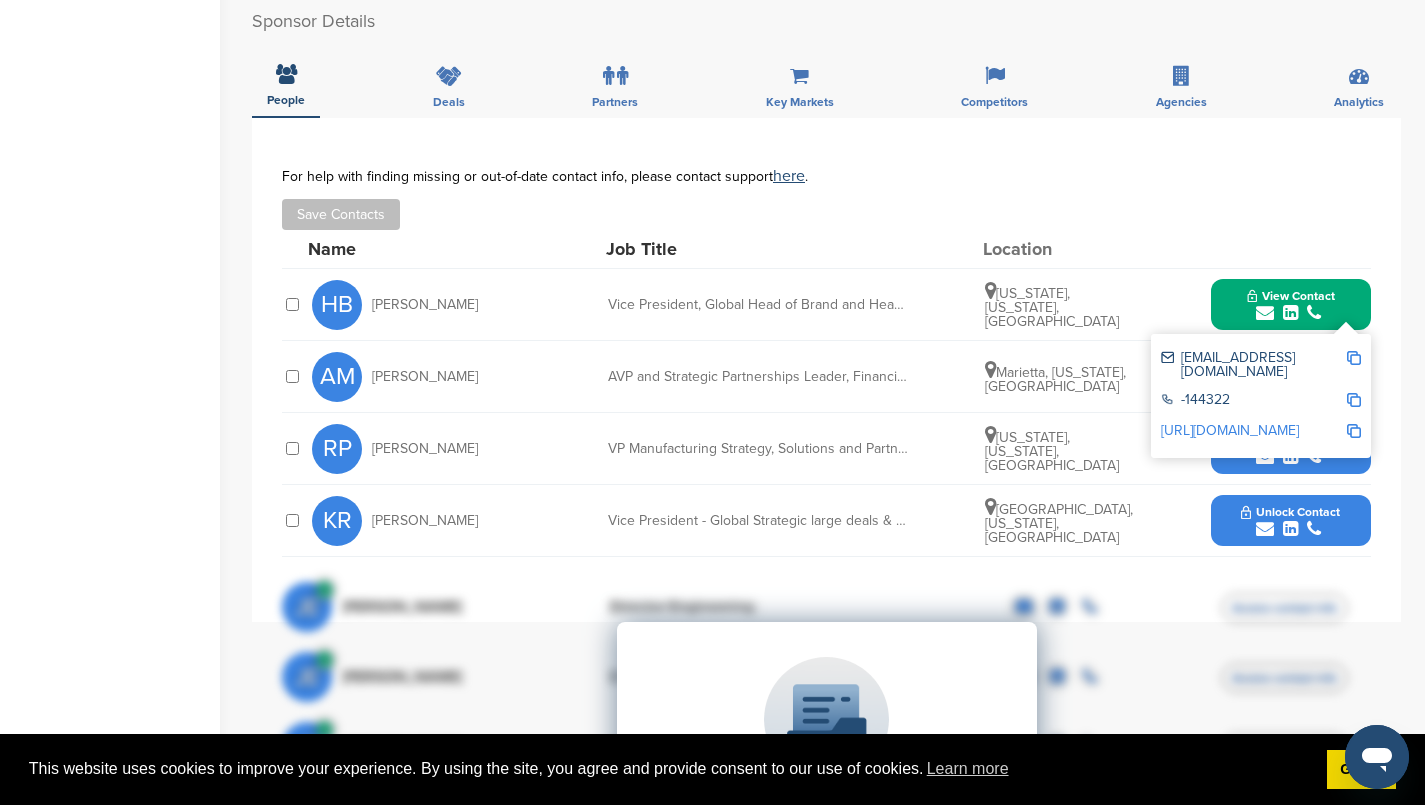 click on "Name
Job Title
Location" at bounding box center (839, 249) 